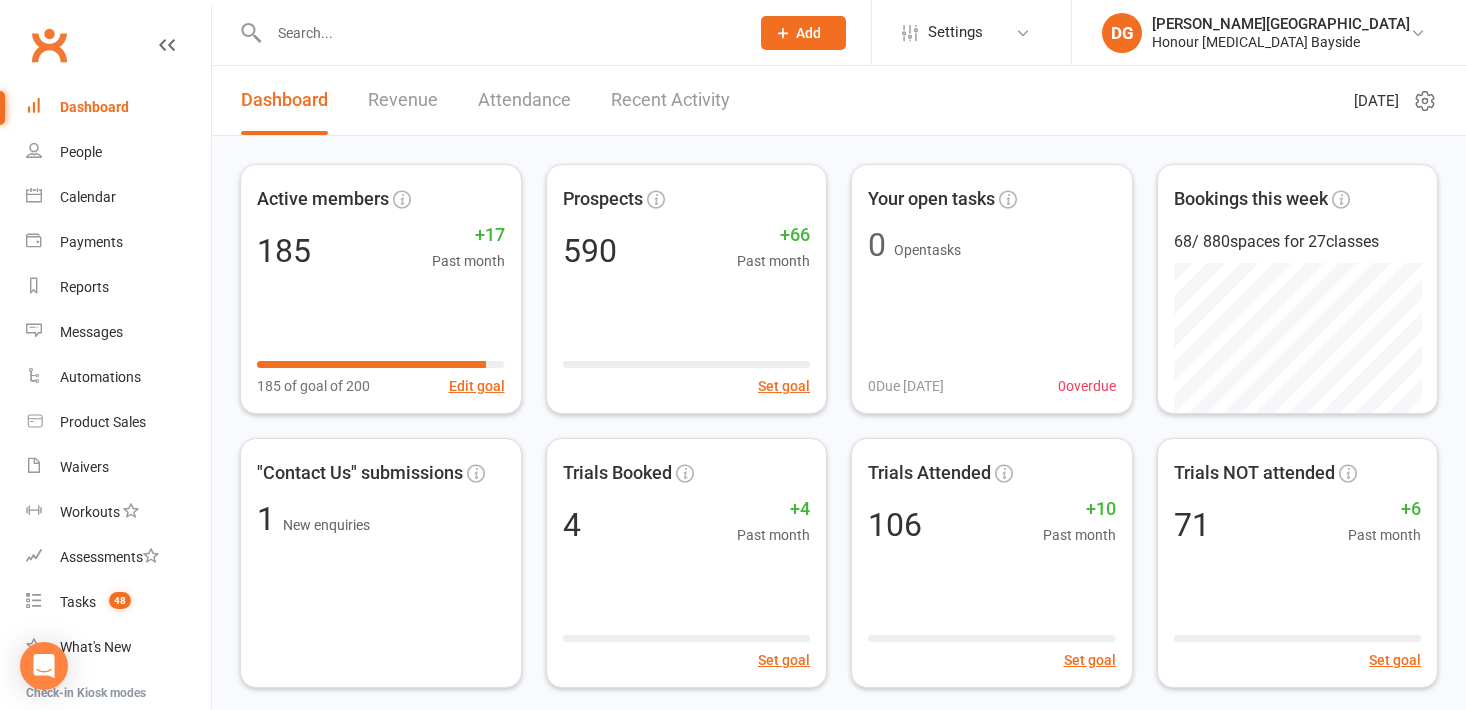 scroll, scrollTop: 0, scrollLeft: 0, axis: both 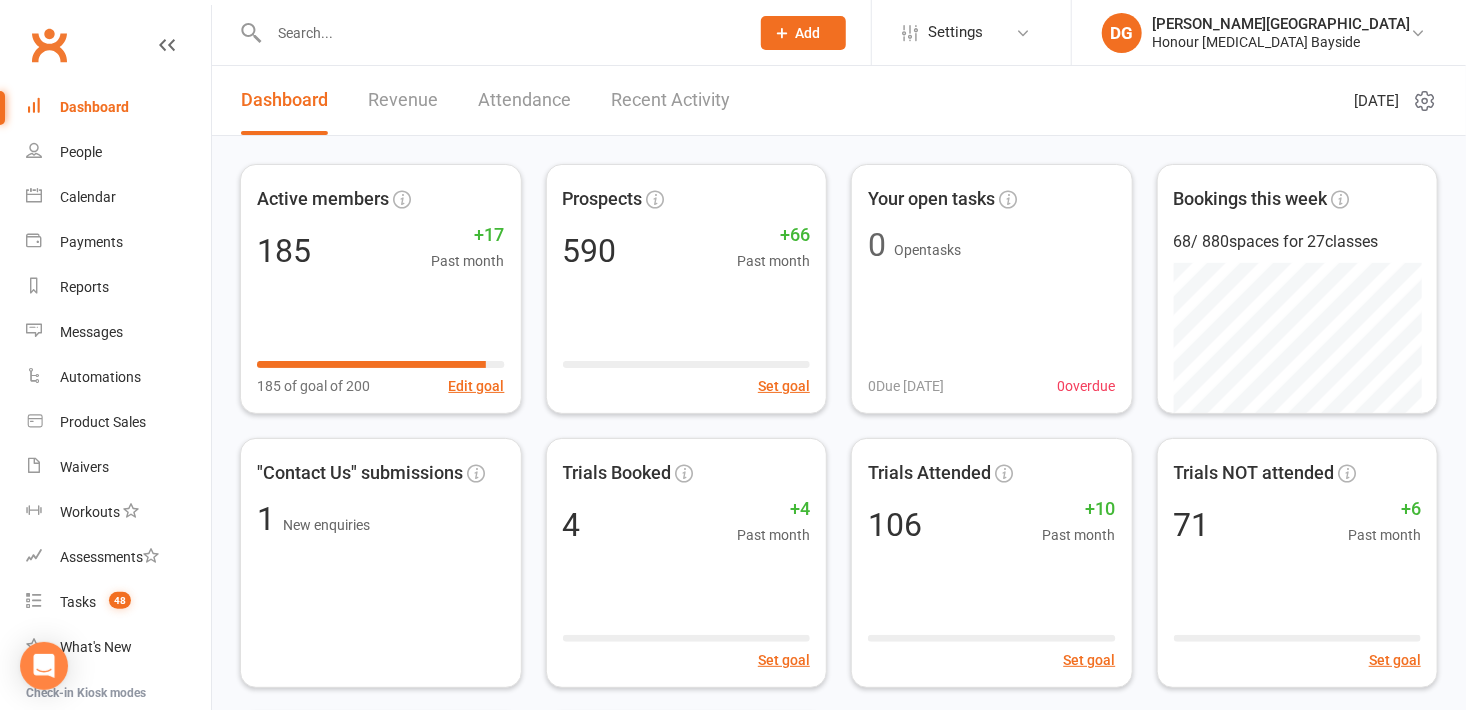 click at bounding box center (499, 33) 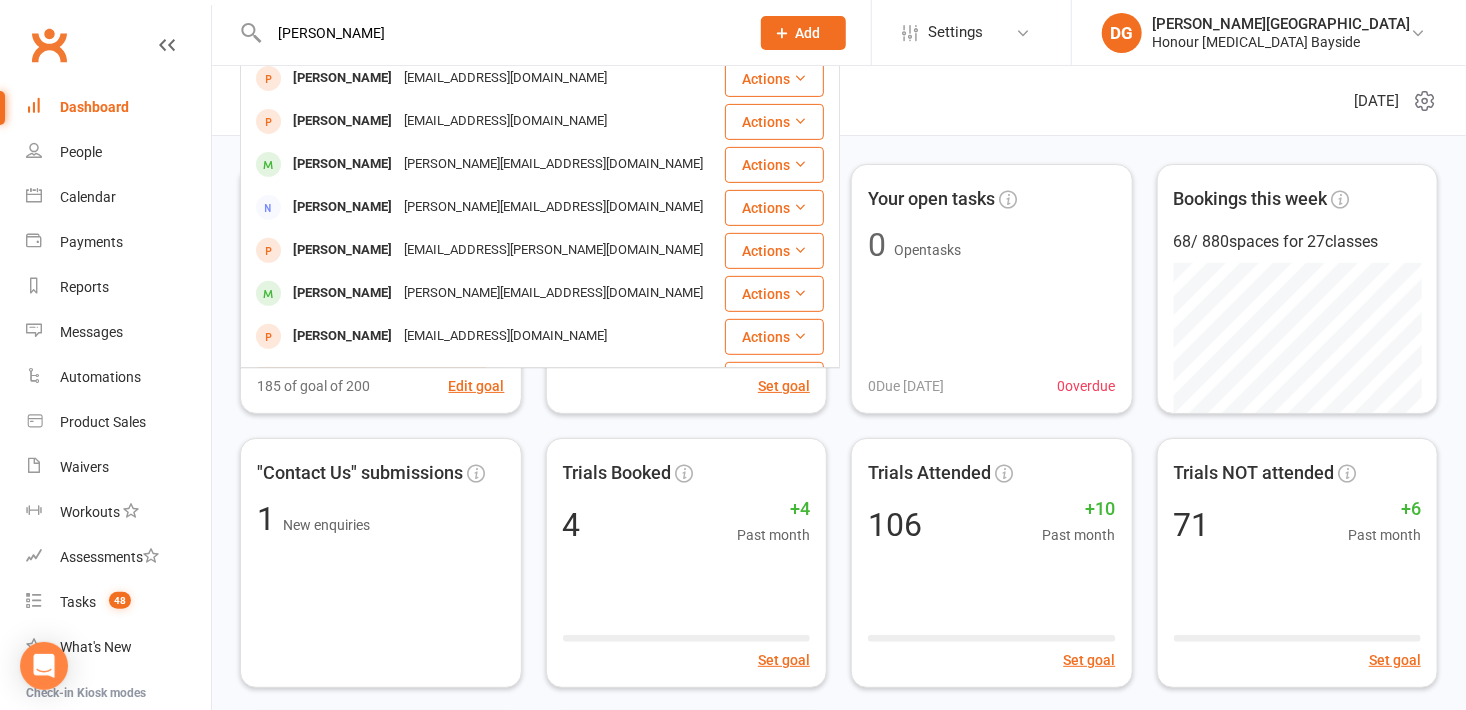 scroll, scrollTop: 354, scrollLeft: 0, axis: vertical 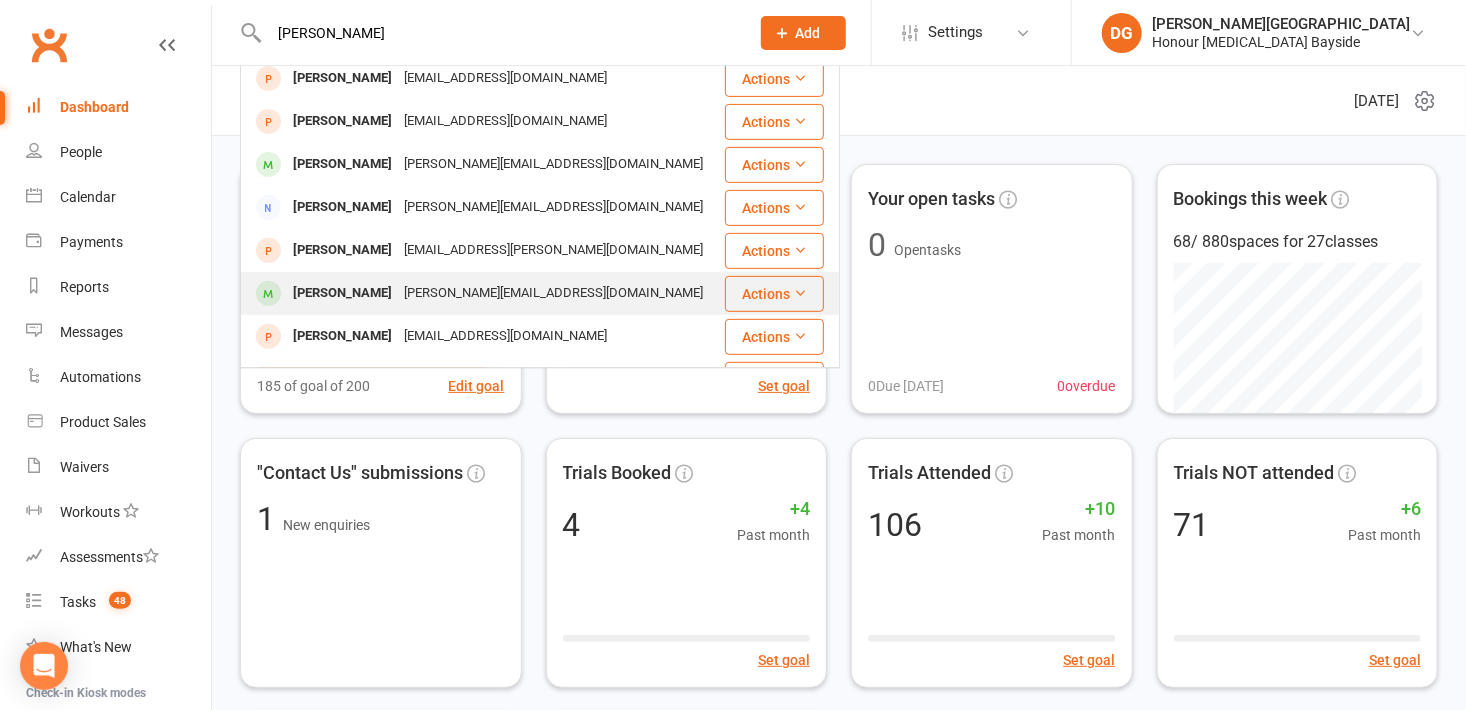 type on "[PERSON_NAME]" 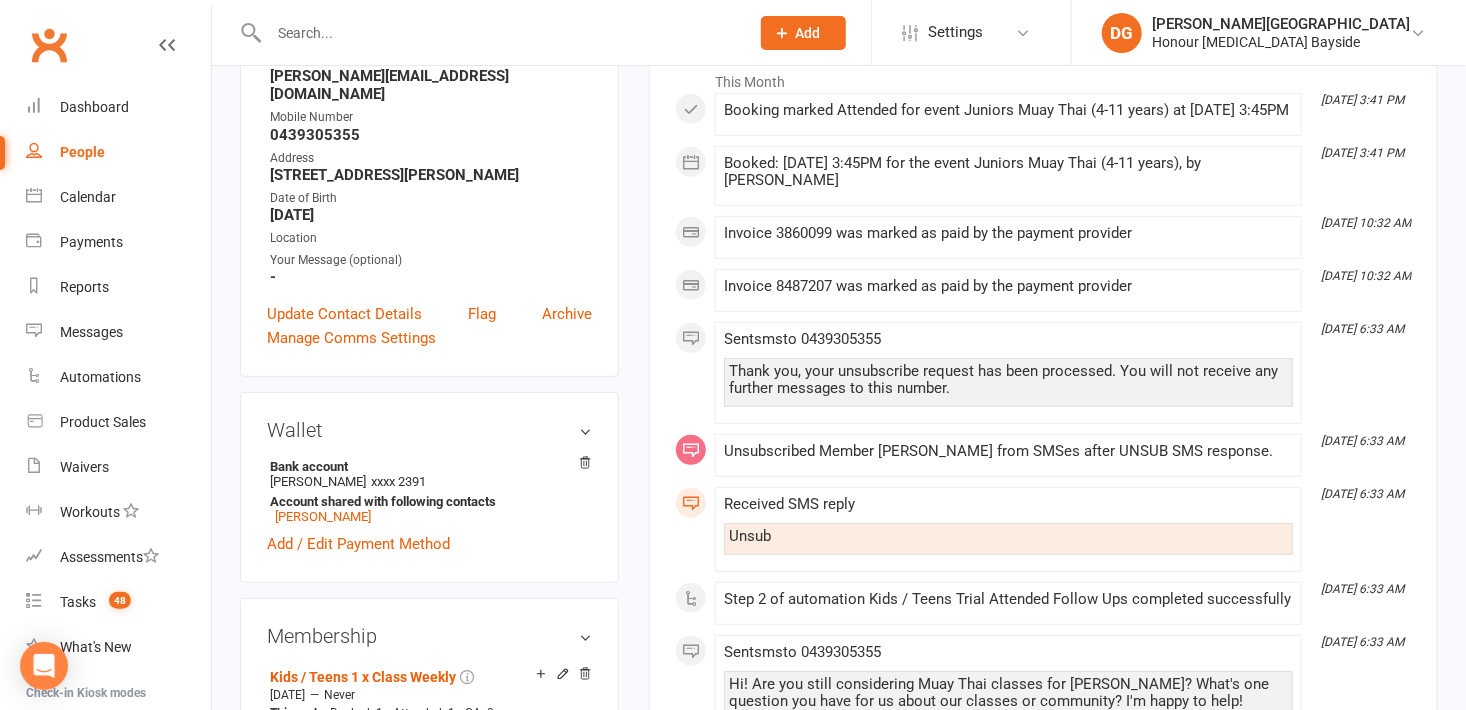 scroll, scrollTop: 340, scrollLeft: 0, axis: vertical 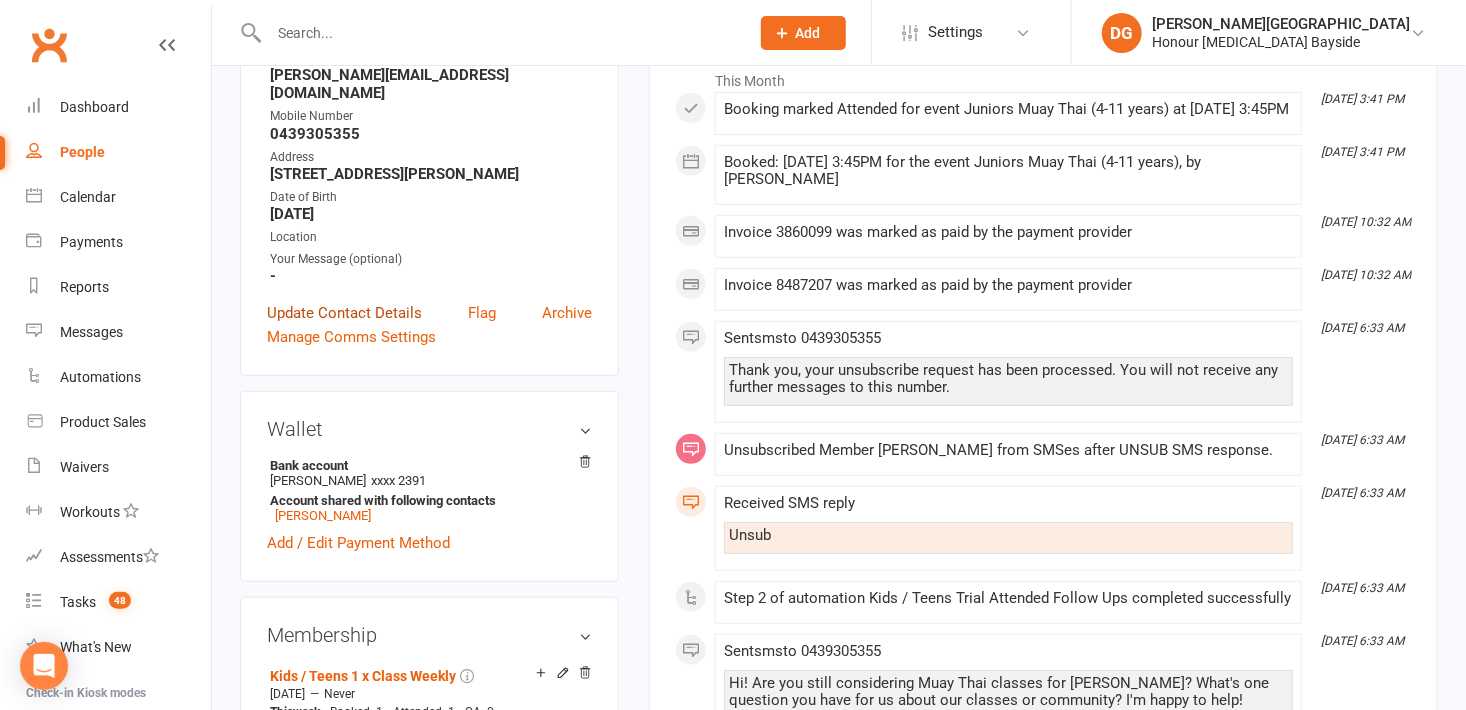 click on "Update Contact Details" at bounding box center (344, 313) 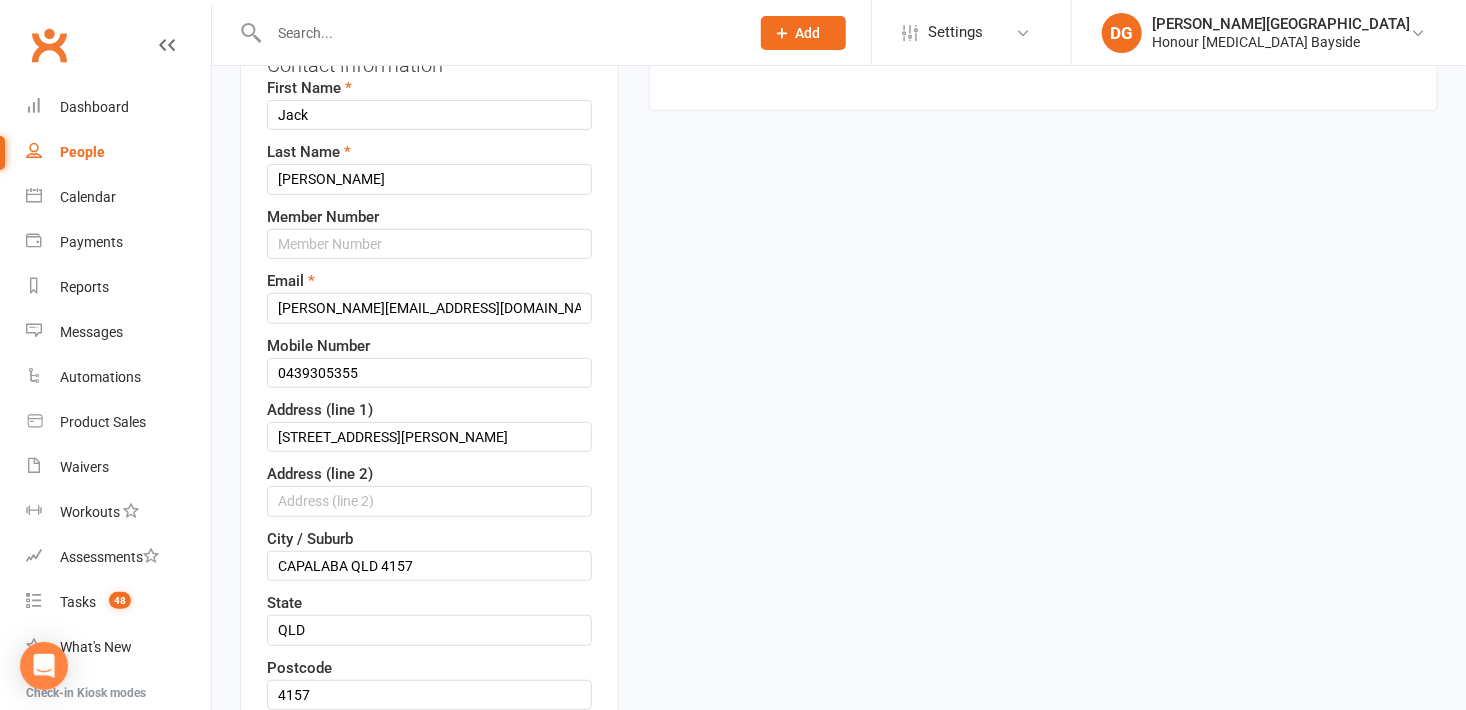scroll, scrollTop: 94, scrollLeft: 0, axis: vertical 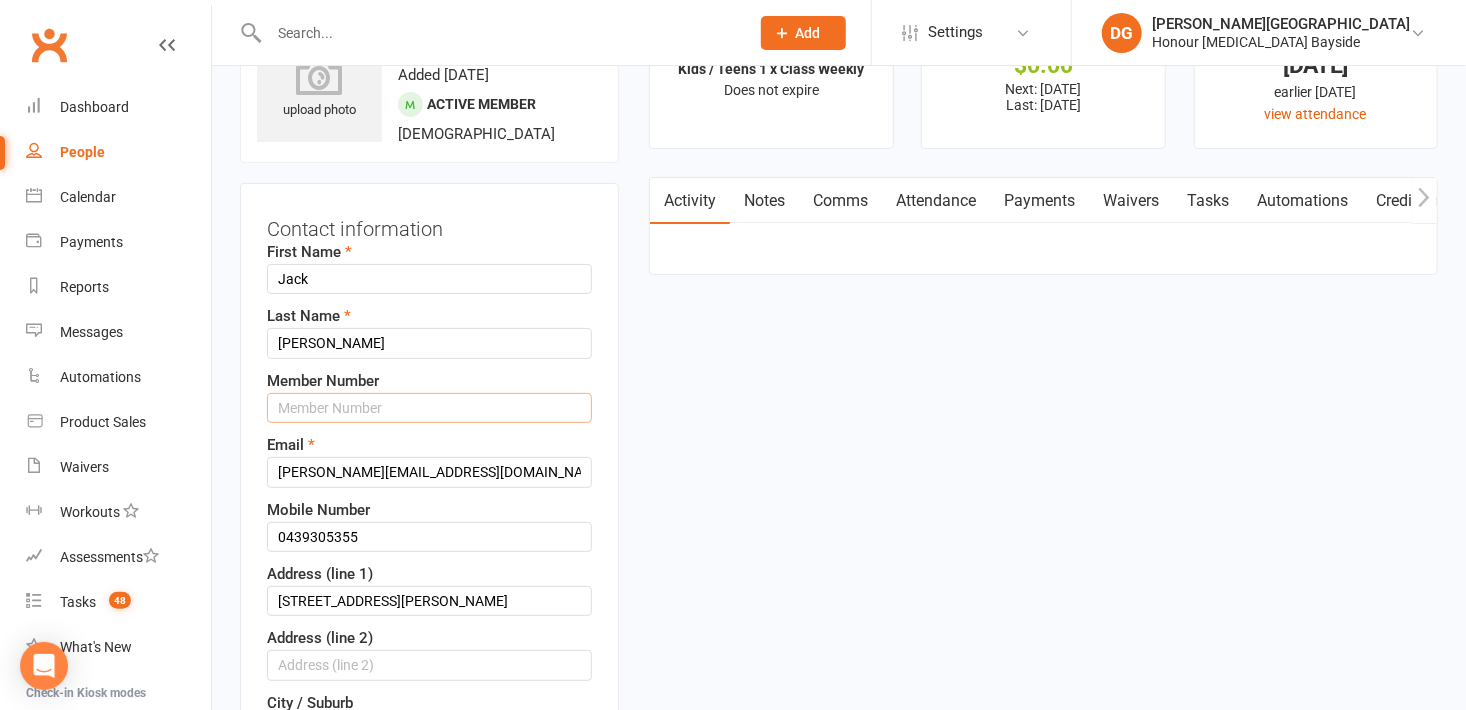 click at bounding box center (429, 408) 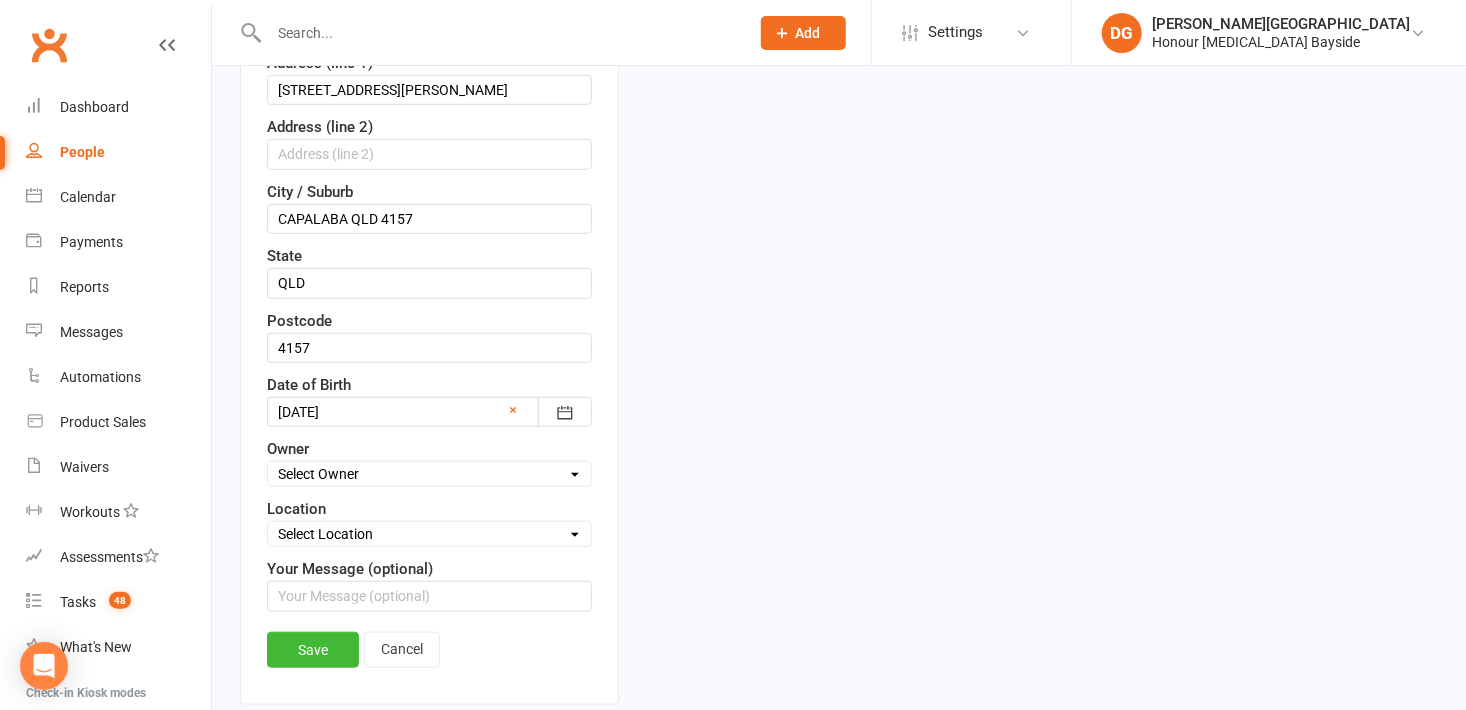 scroll, scrollTop: 613, scrollLeft: 0, axis: vertical 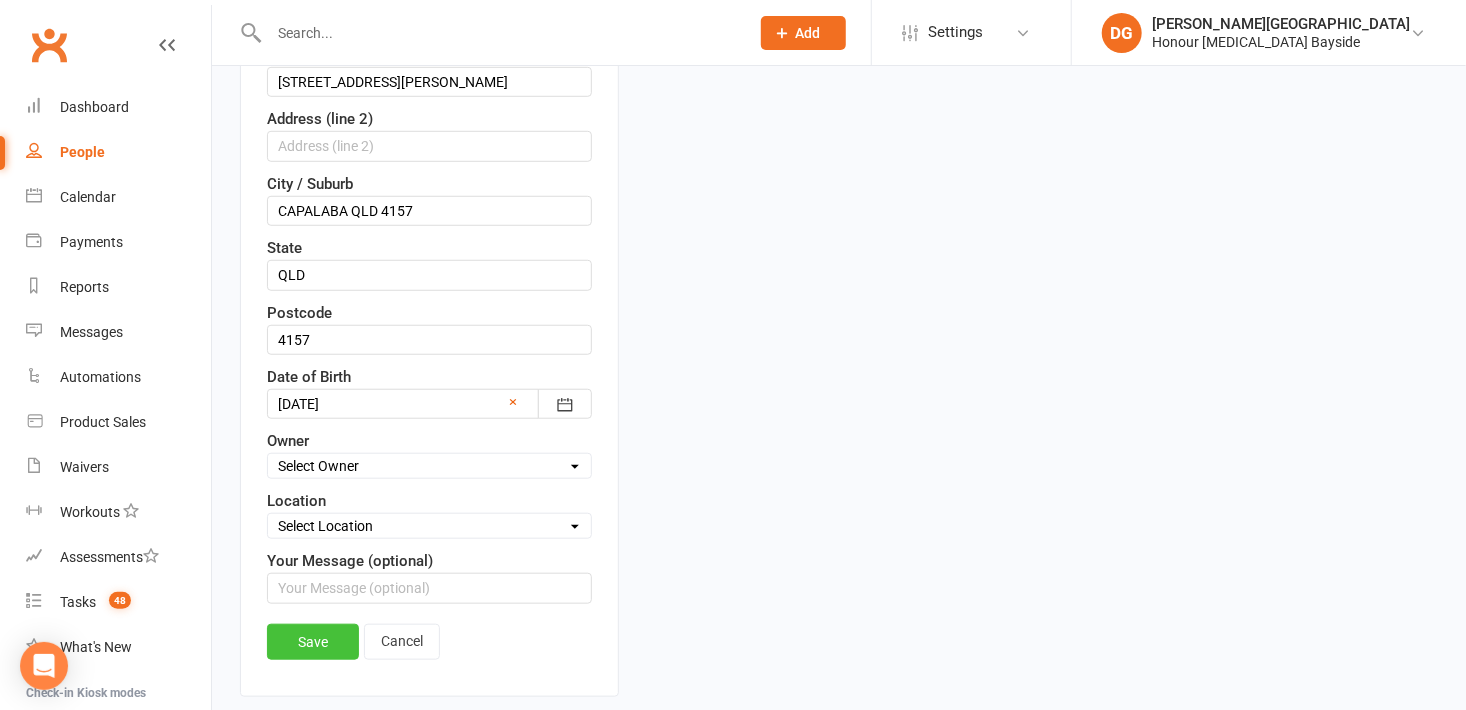 type on "0096" 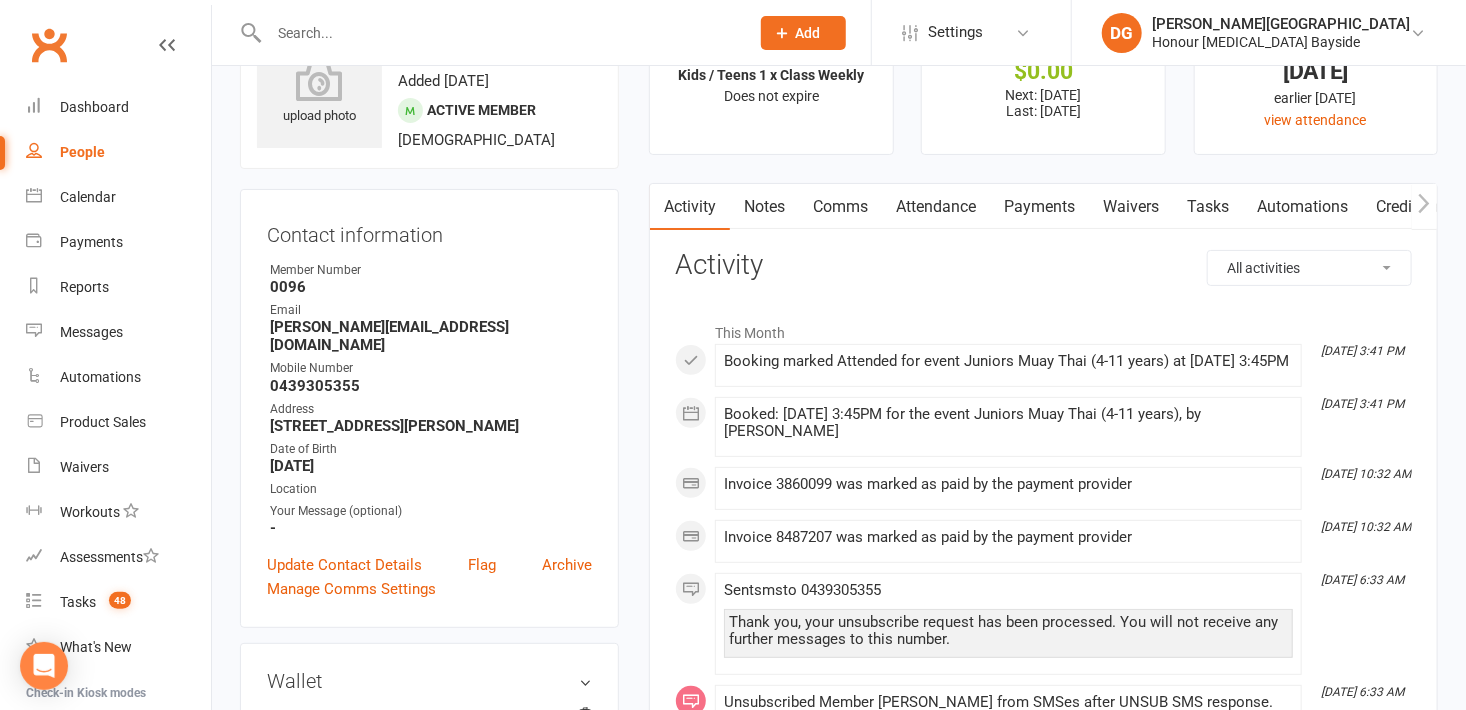 scroll, scrollTop: 0, scrollLeft: 0, axis: both 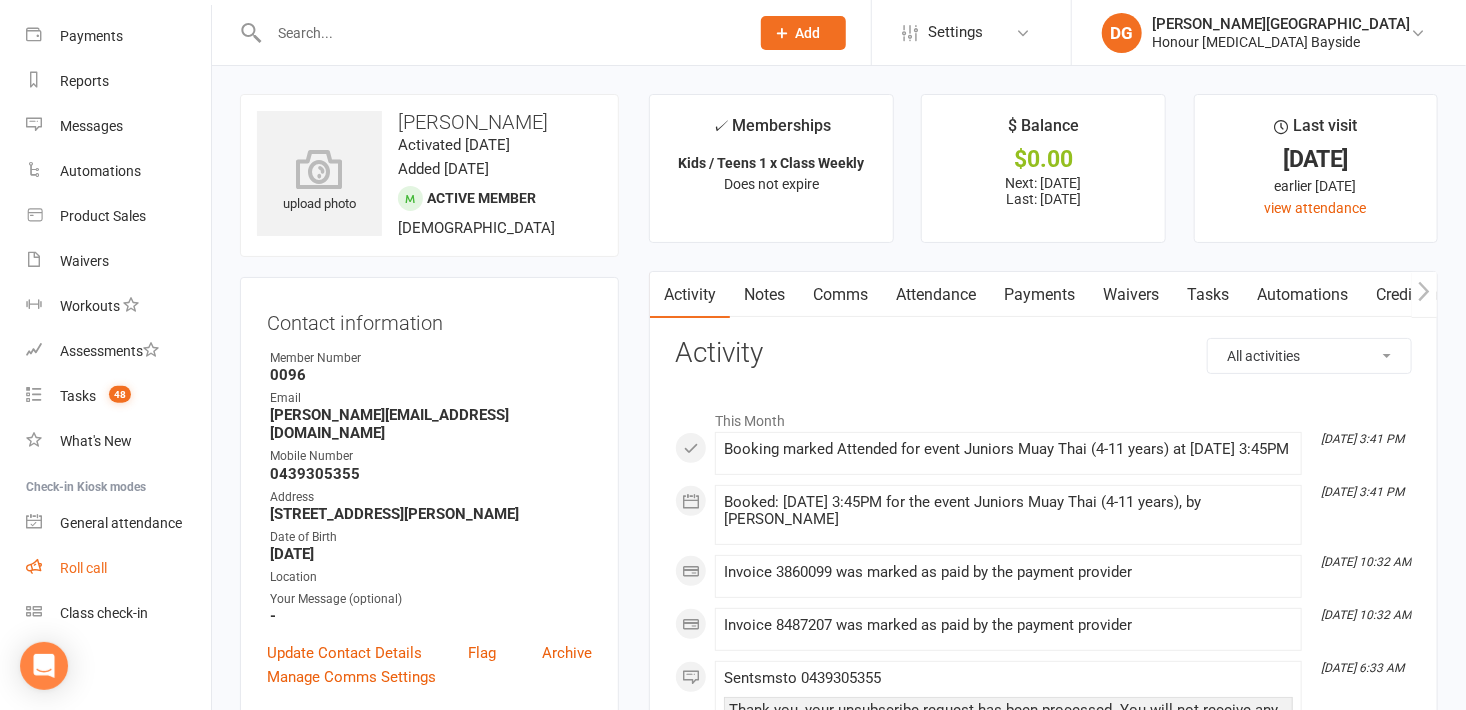 click on "Roll call" at bounding box center (83, 568) 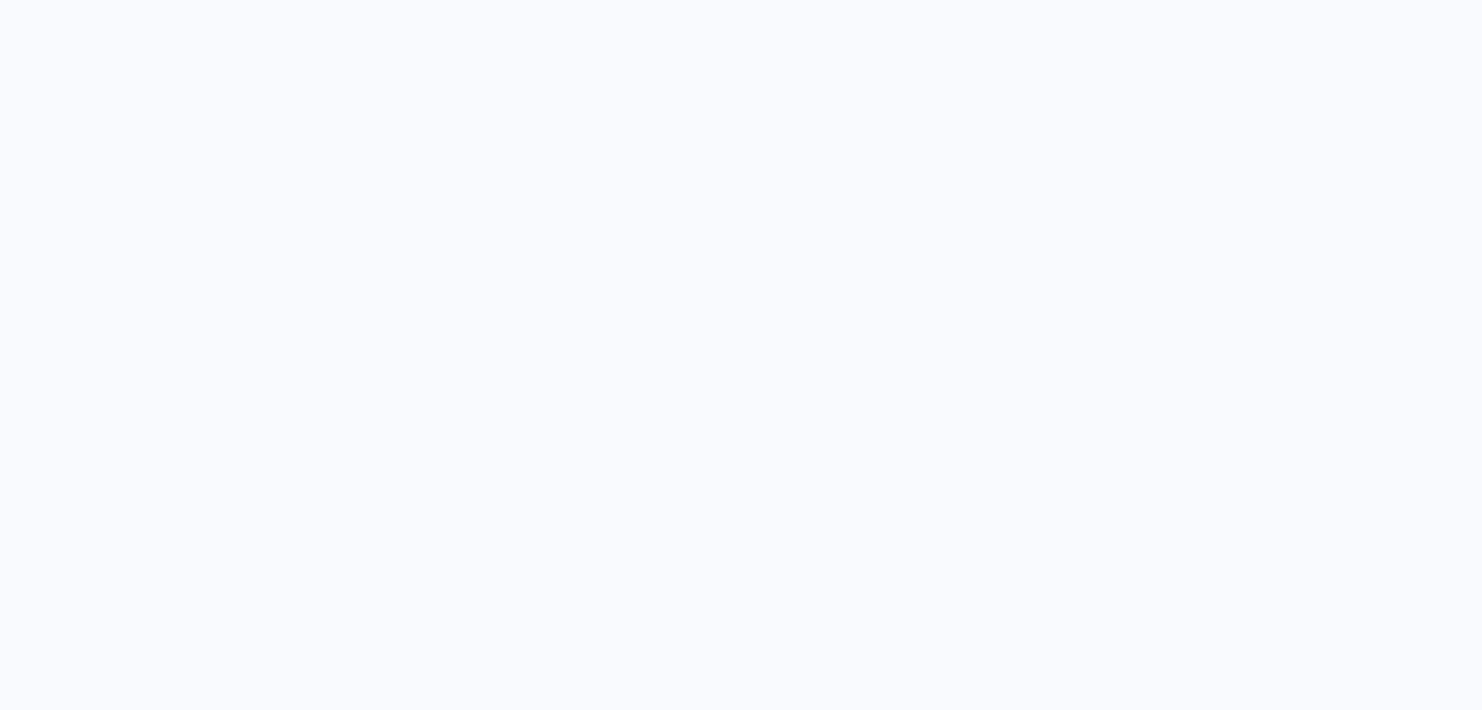 scroll, scrollTop: 0, scrollLeft: 0, axis: both 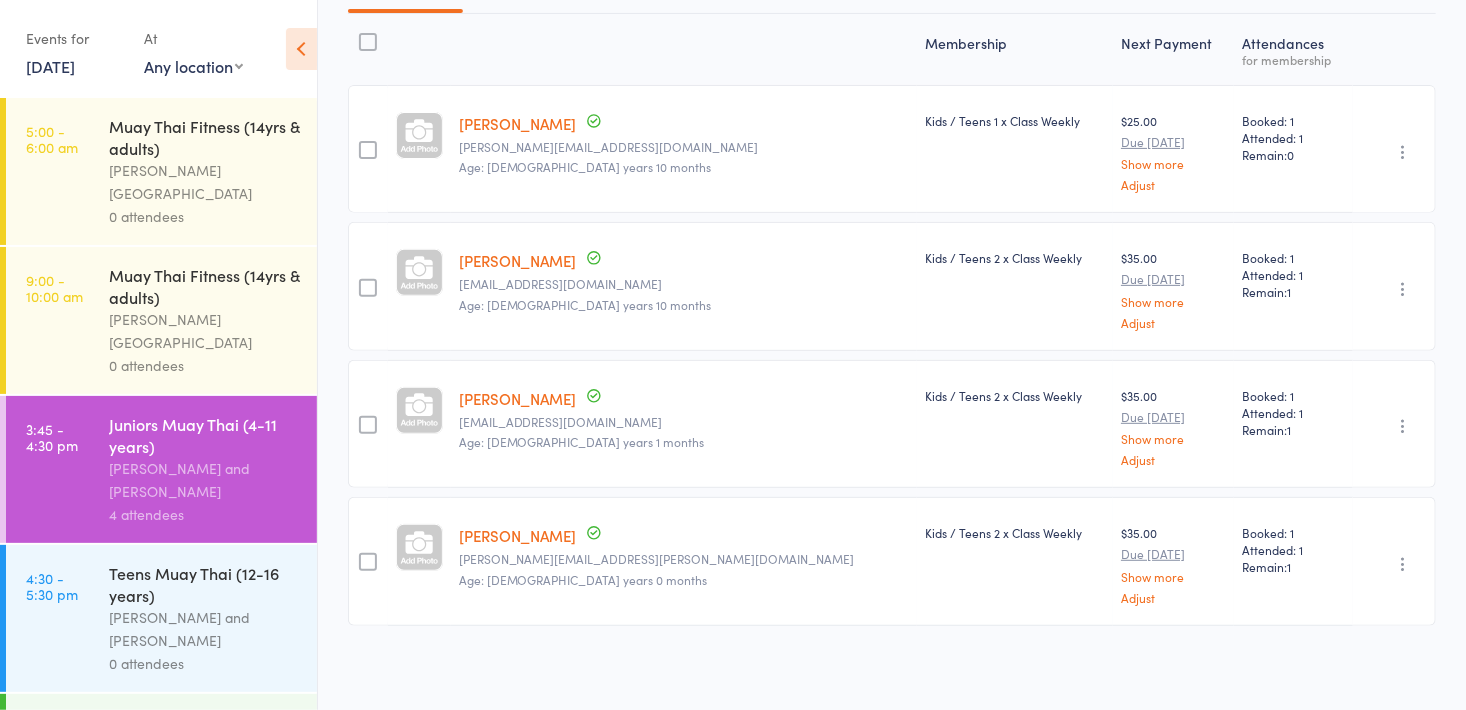 click on "0 attendees" at bounding box center [204, 663] 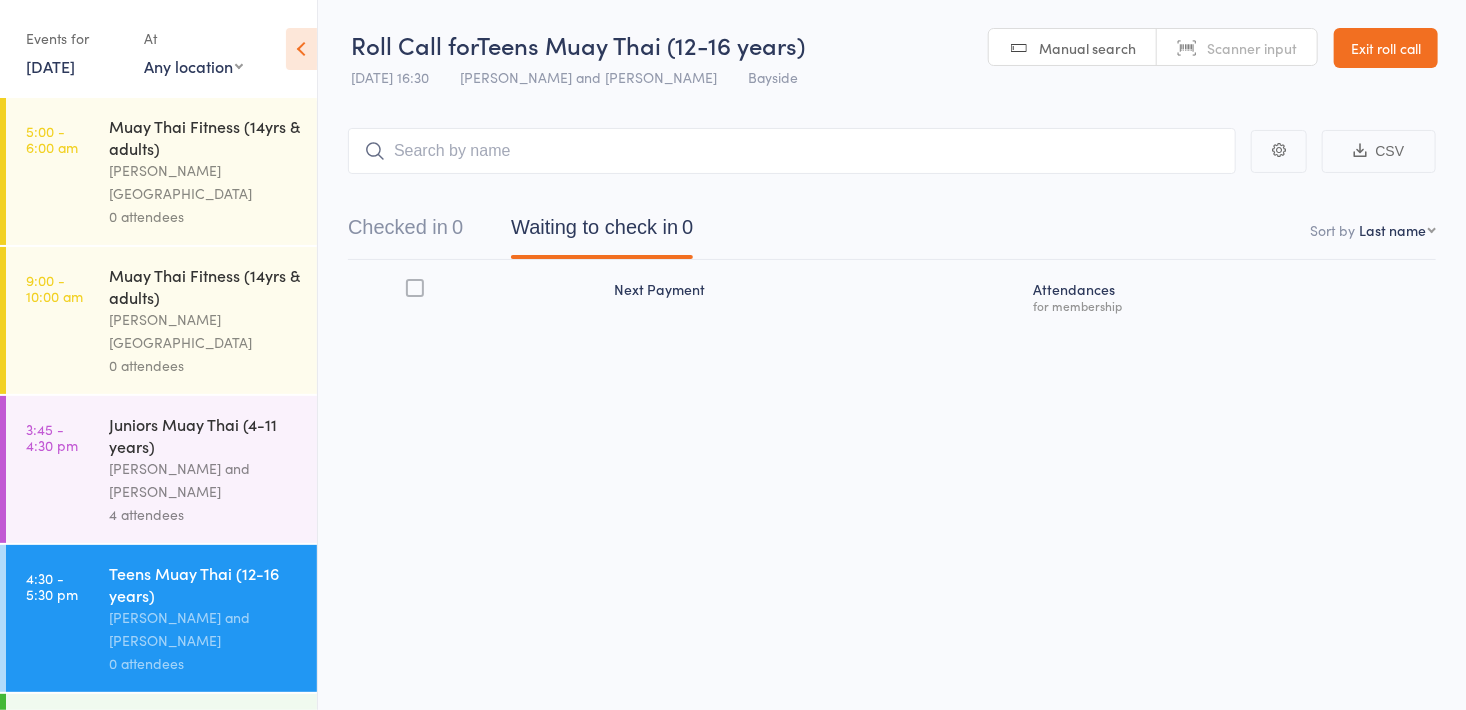 click on "Scanner input" at bounding box center (1252, 48) 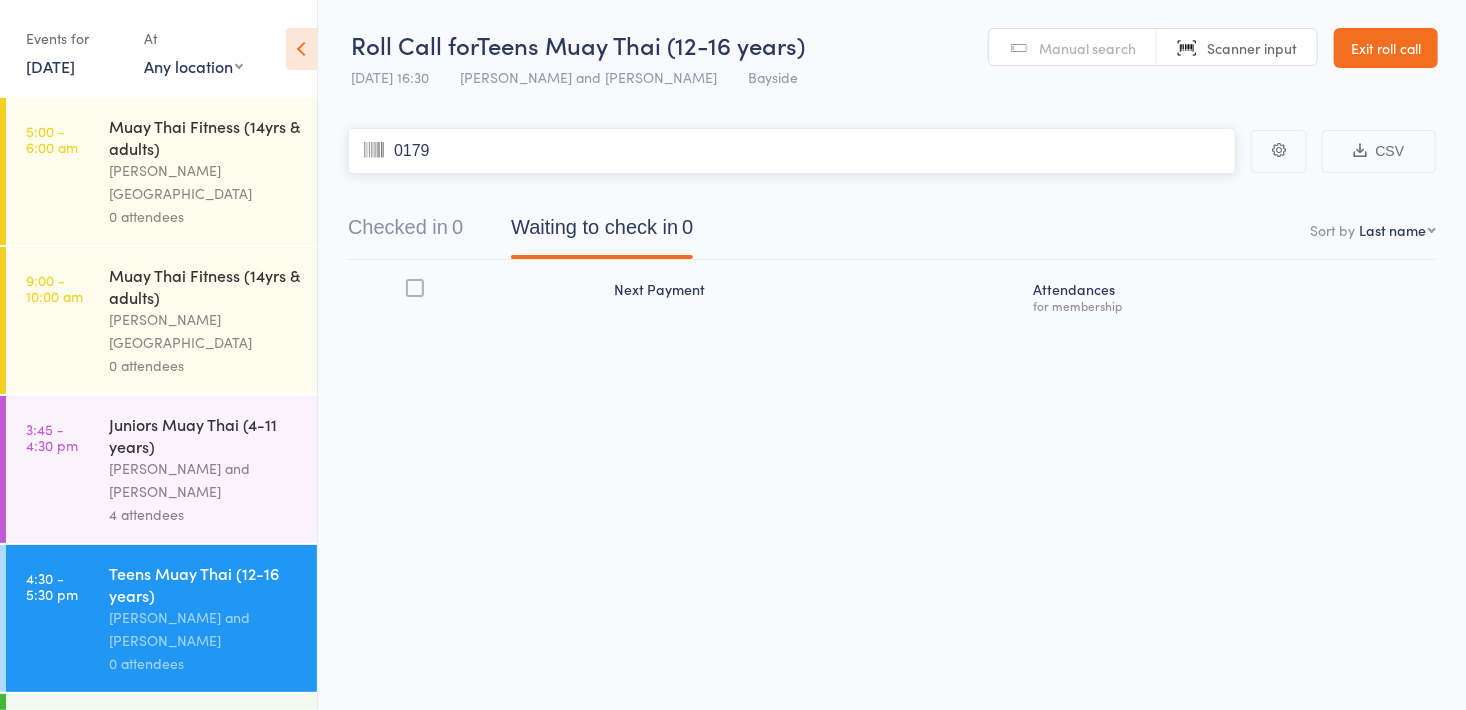 type on "0179" 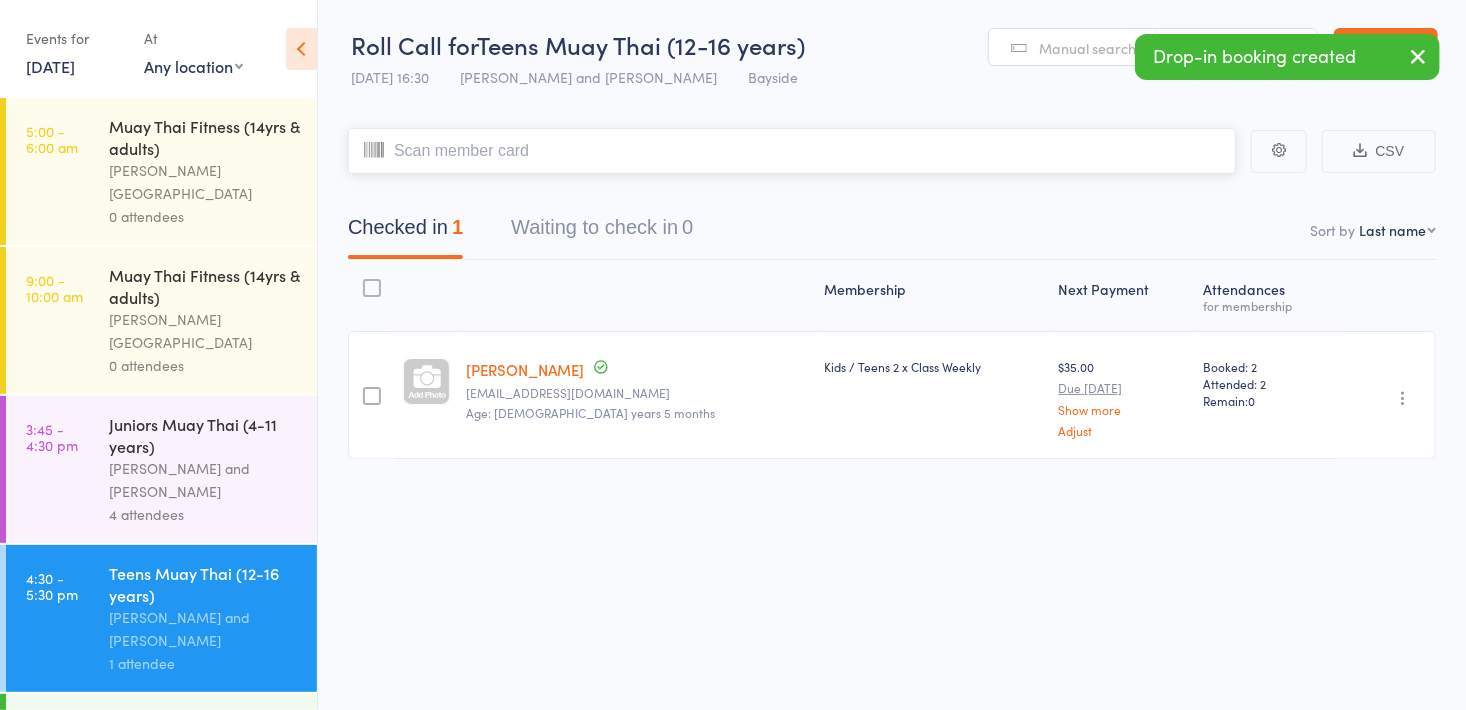 click at bounding box center (792, 151) 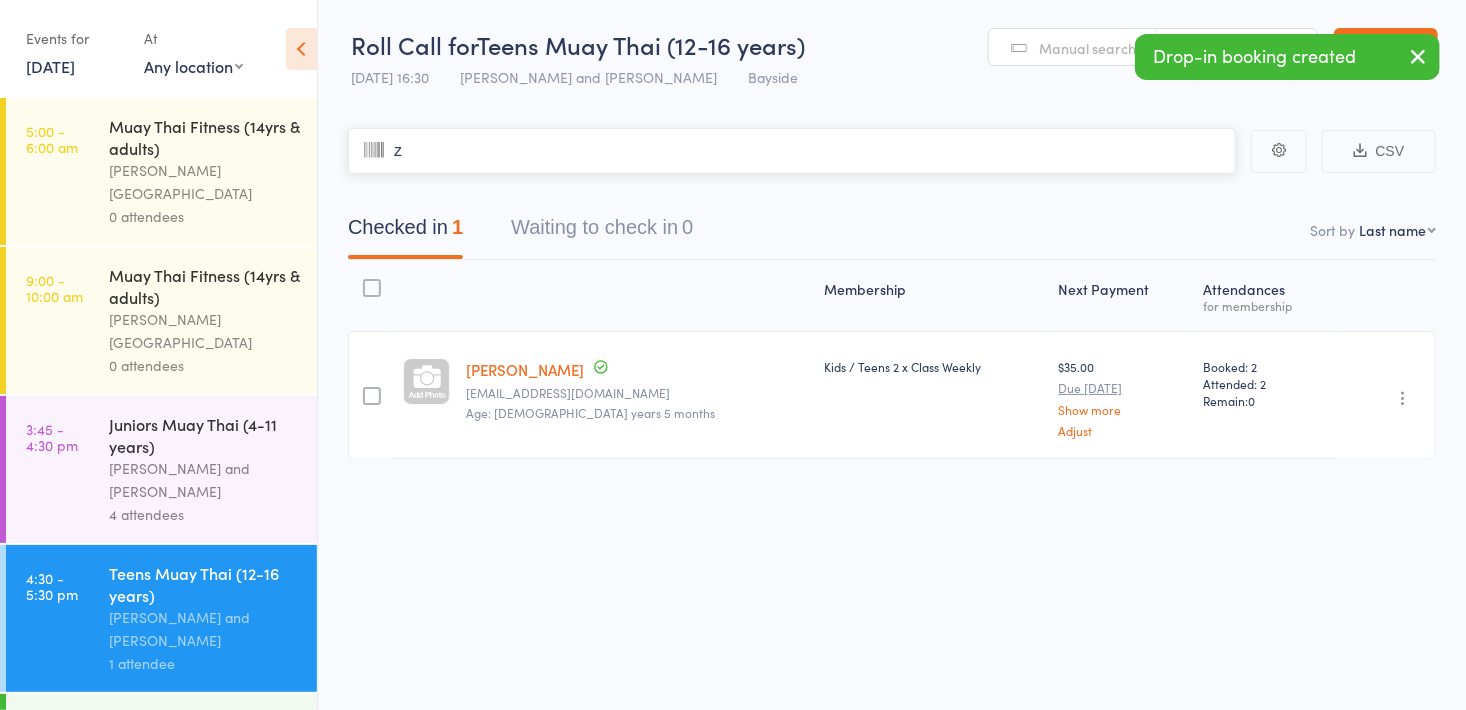 type on "za" 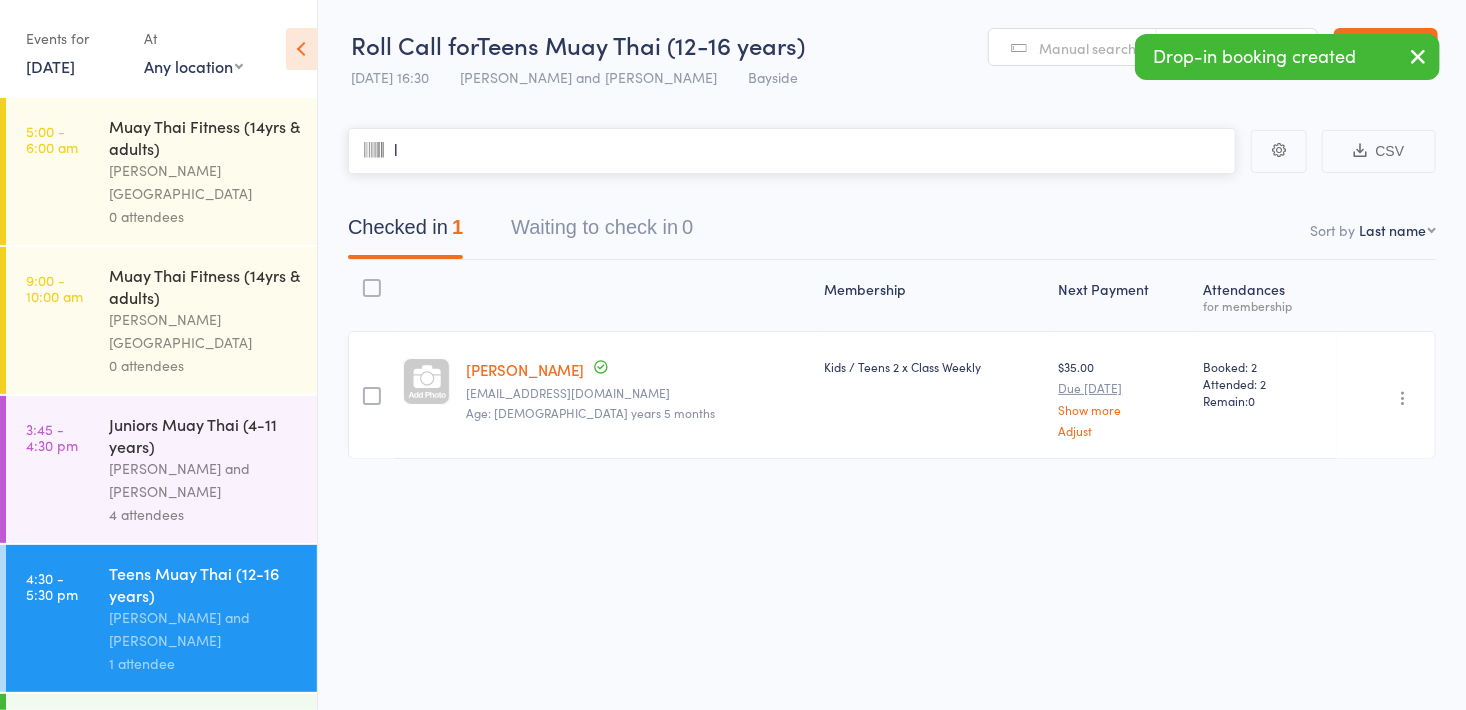 type on "li" 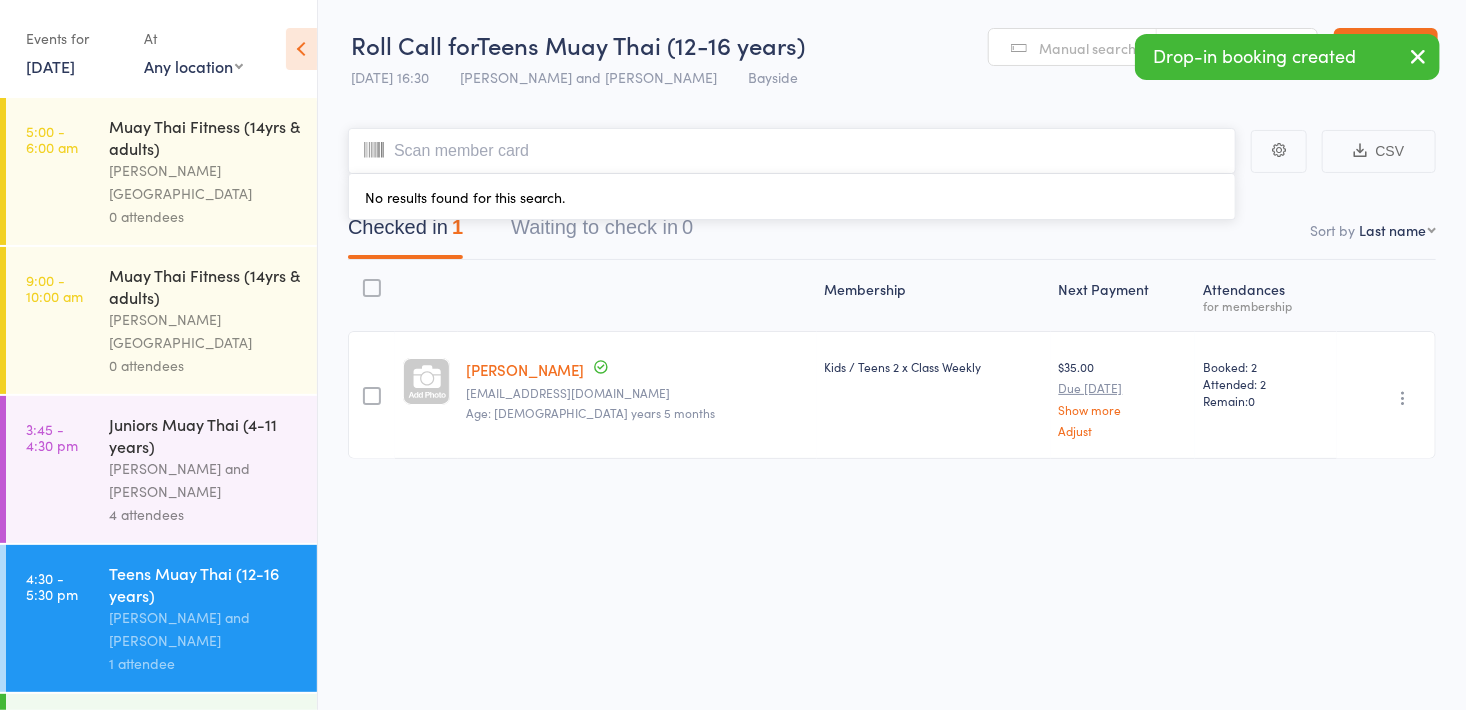 type on "a" 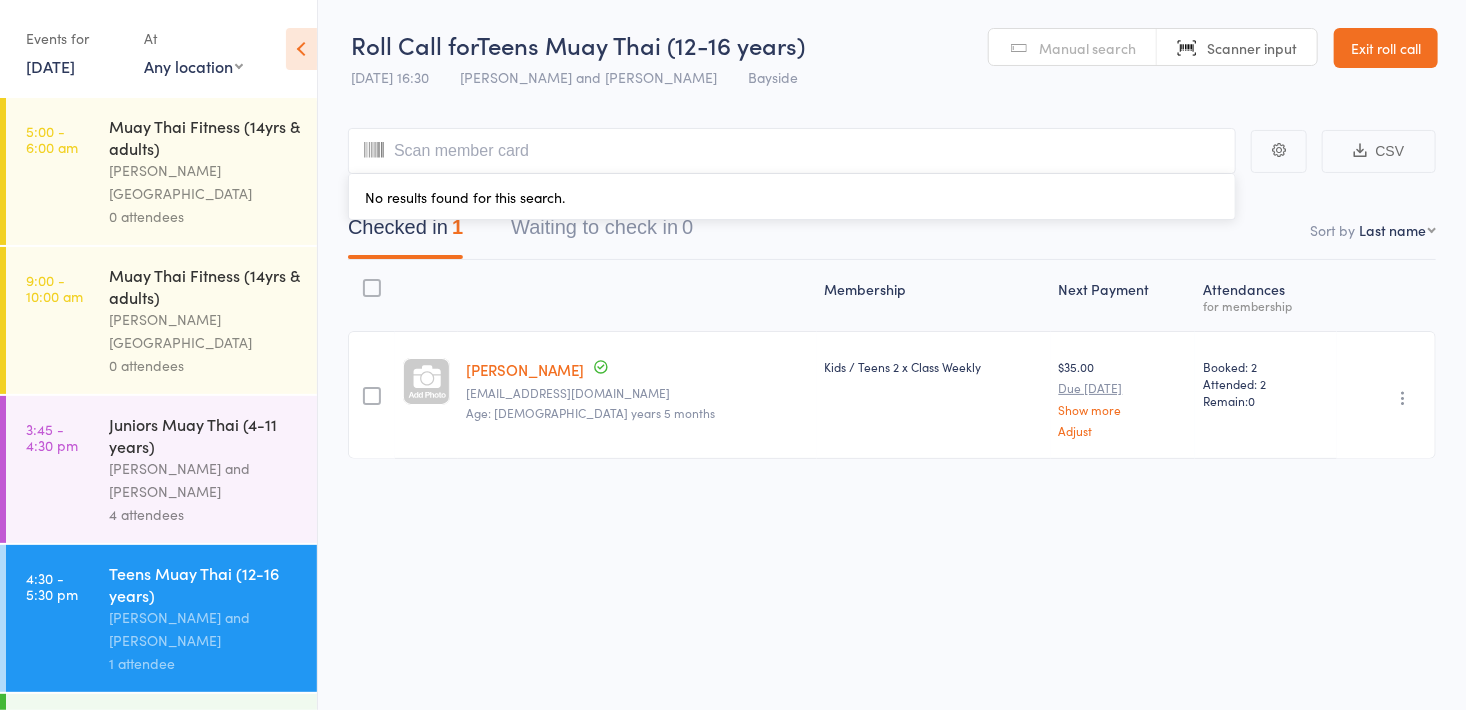 click on "Scanner input" at bounding box center [1252, 48] 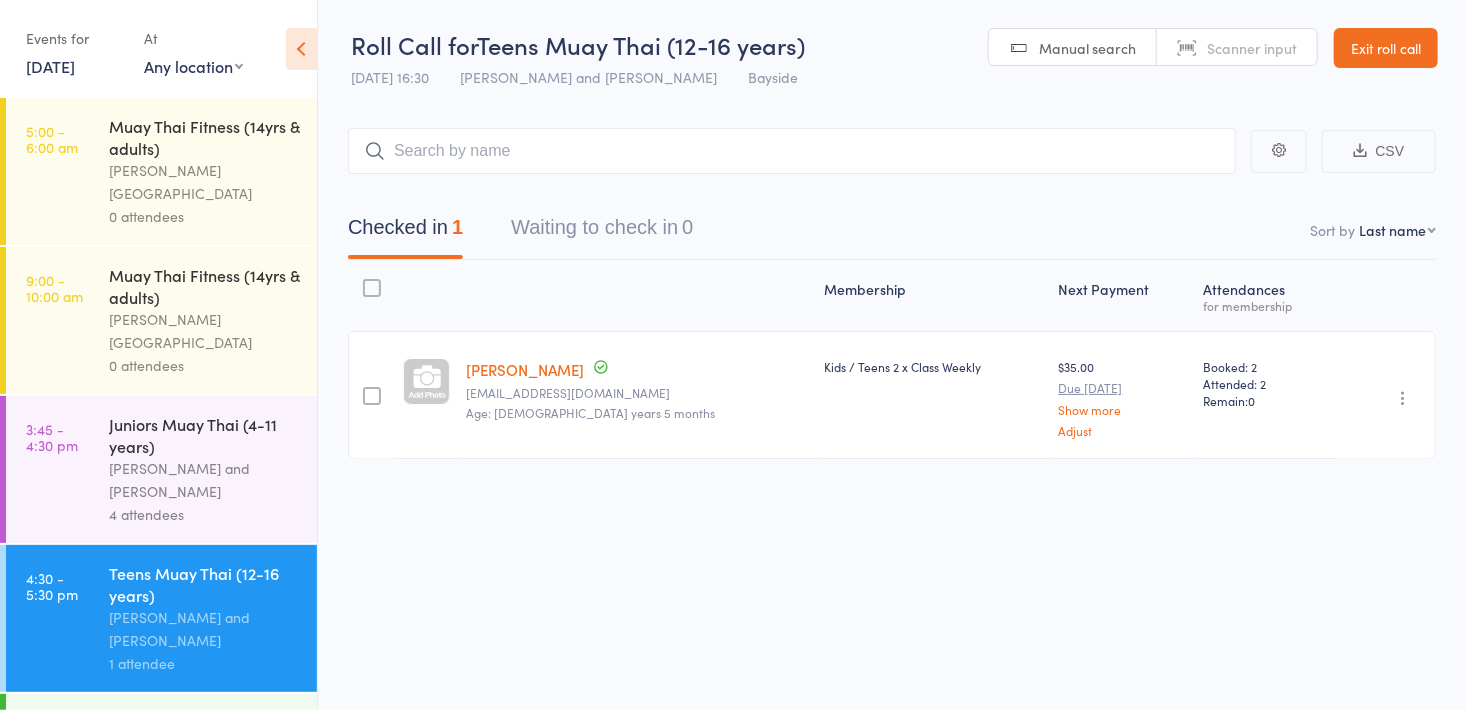click on "Manual search" at bounding box center (1073, 48) 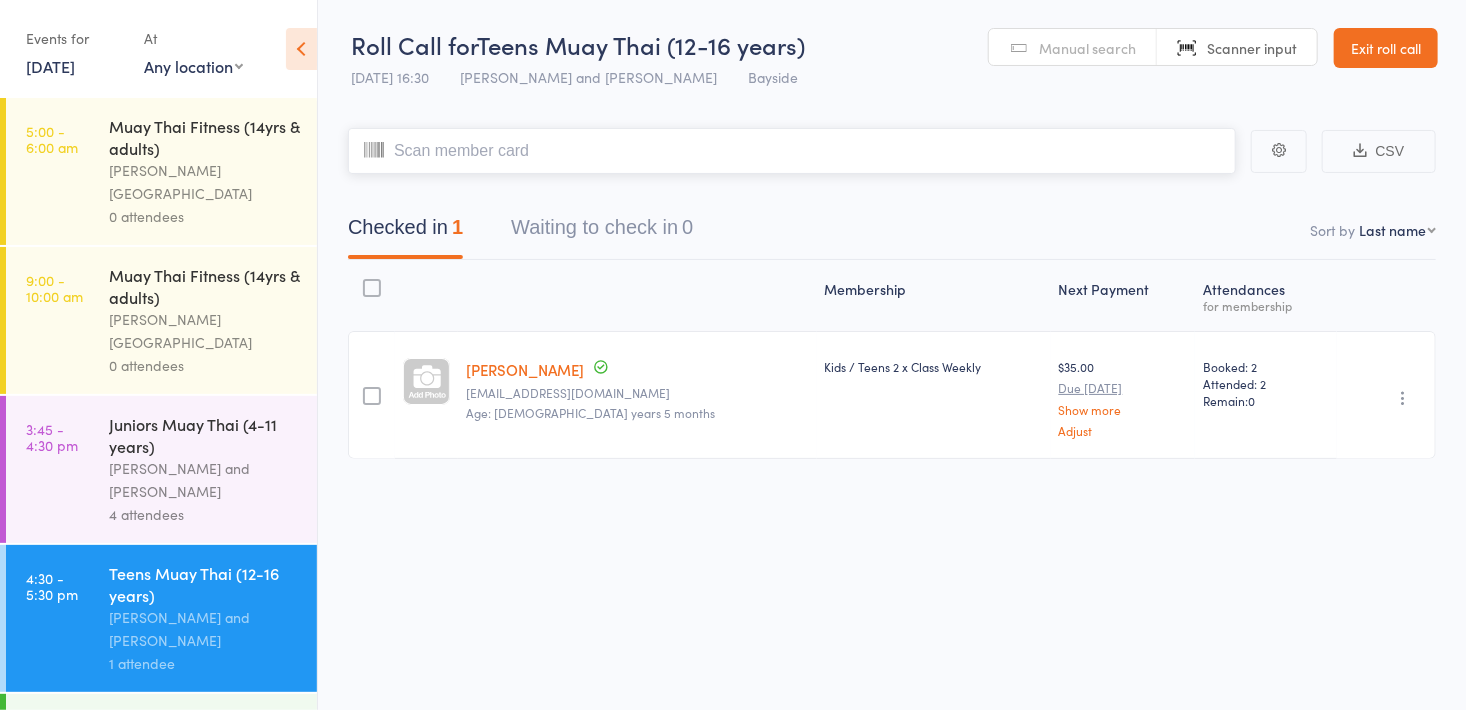 click at bounding box center (792, 151) 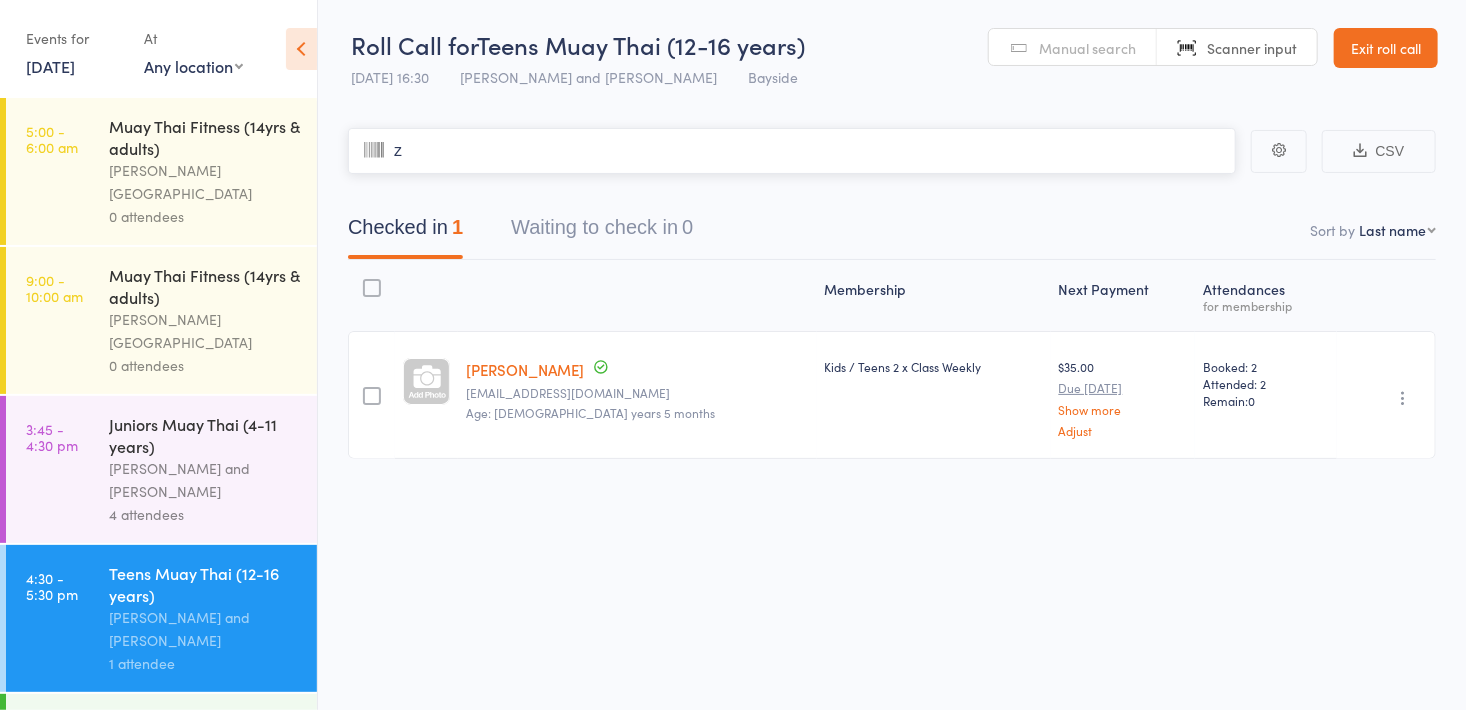 type on "za" 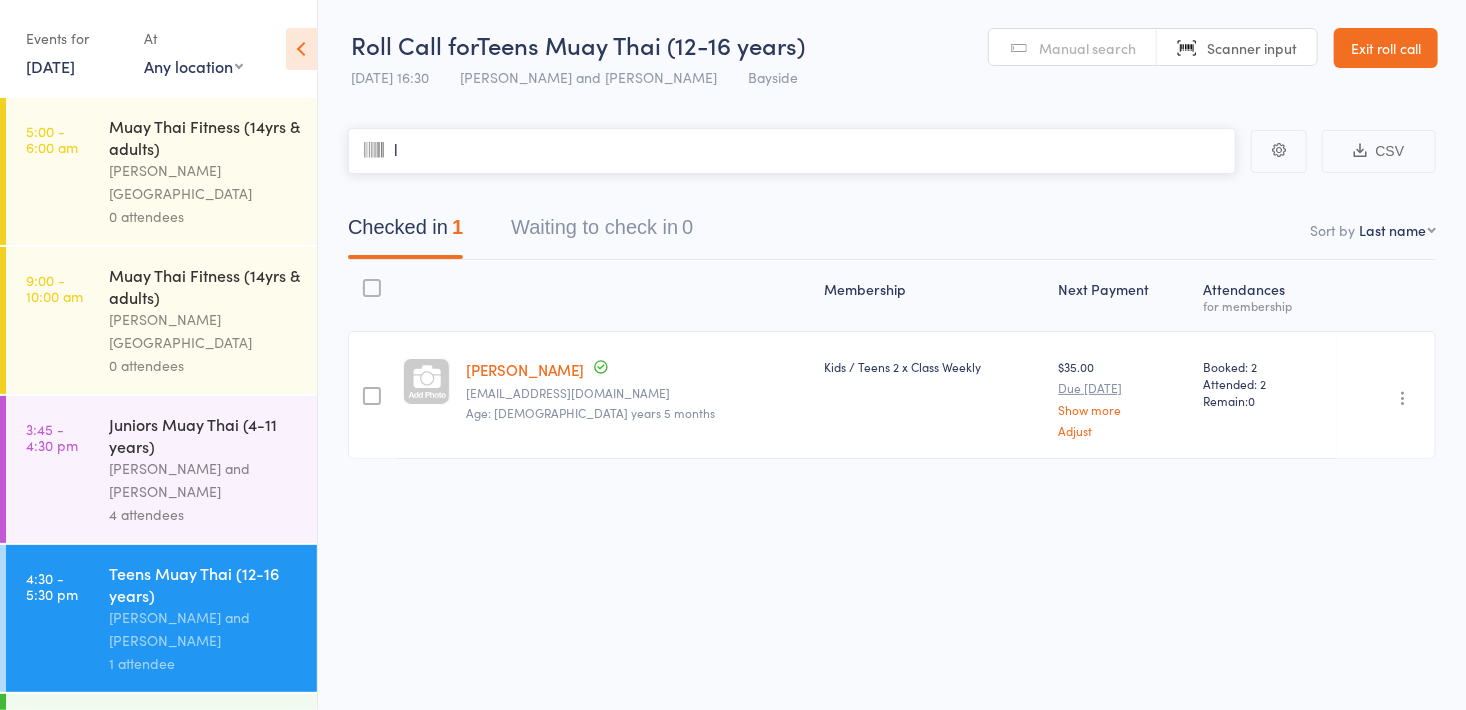 type on "li" 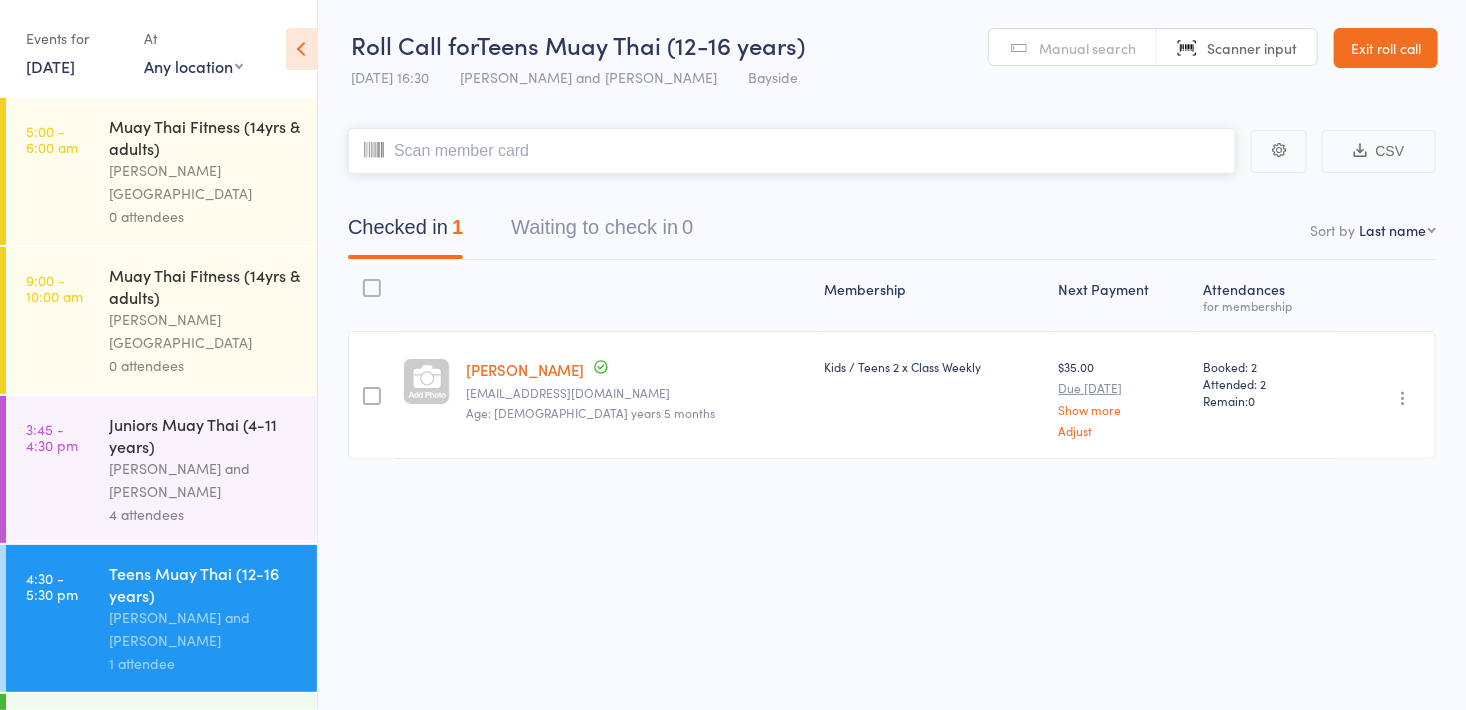 type on "a" 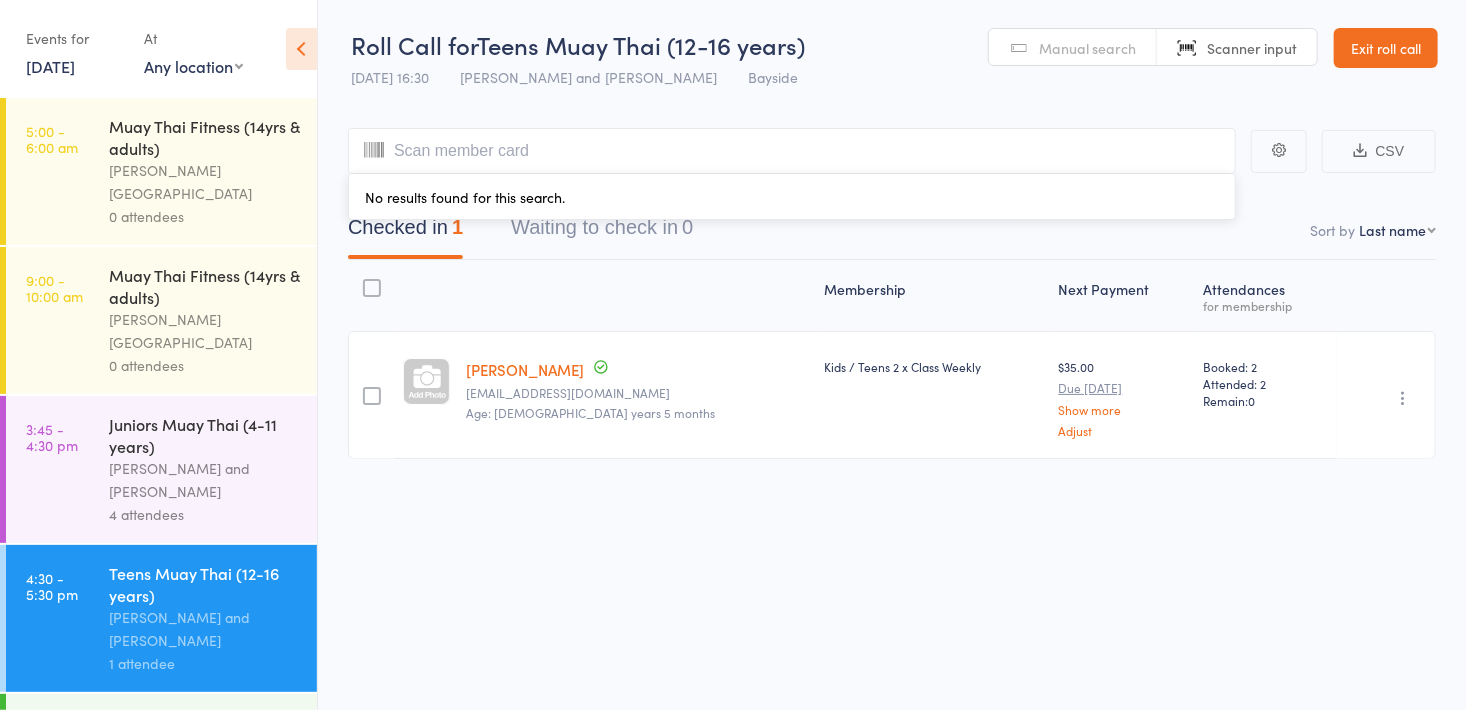 click on "Manual search" at bounding box center (1073, 48) 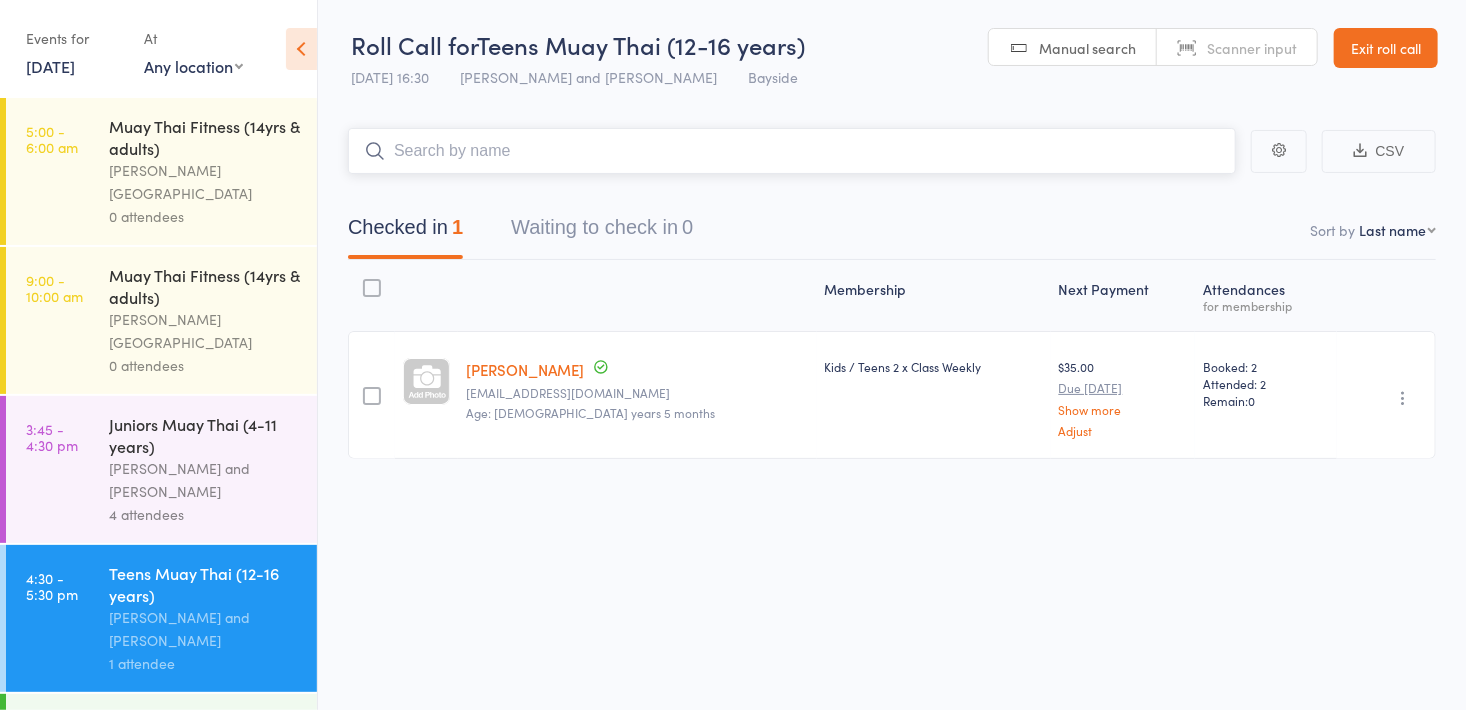 click at bounding box center (792, 151) 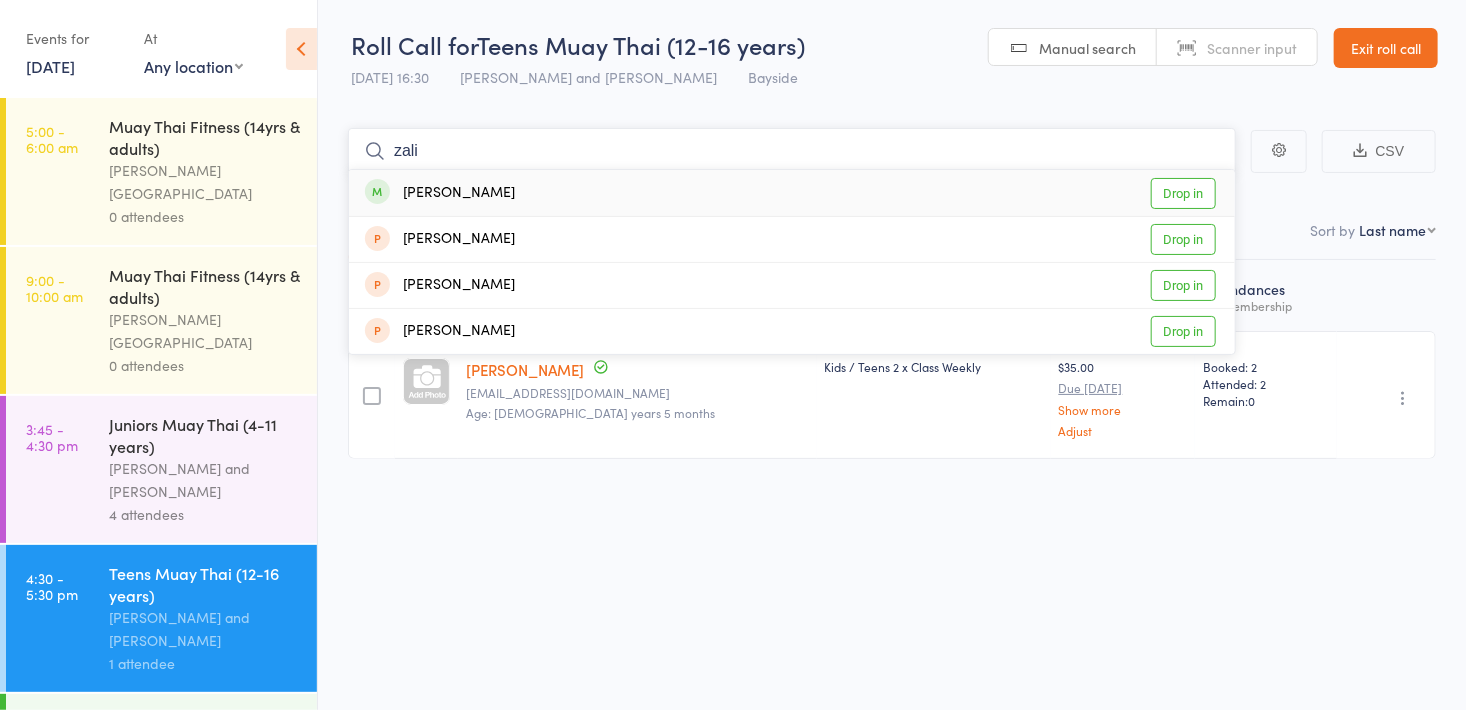 type on "zali" 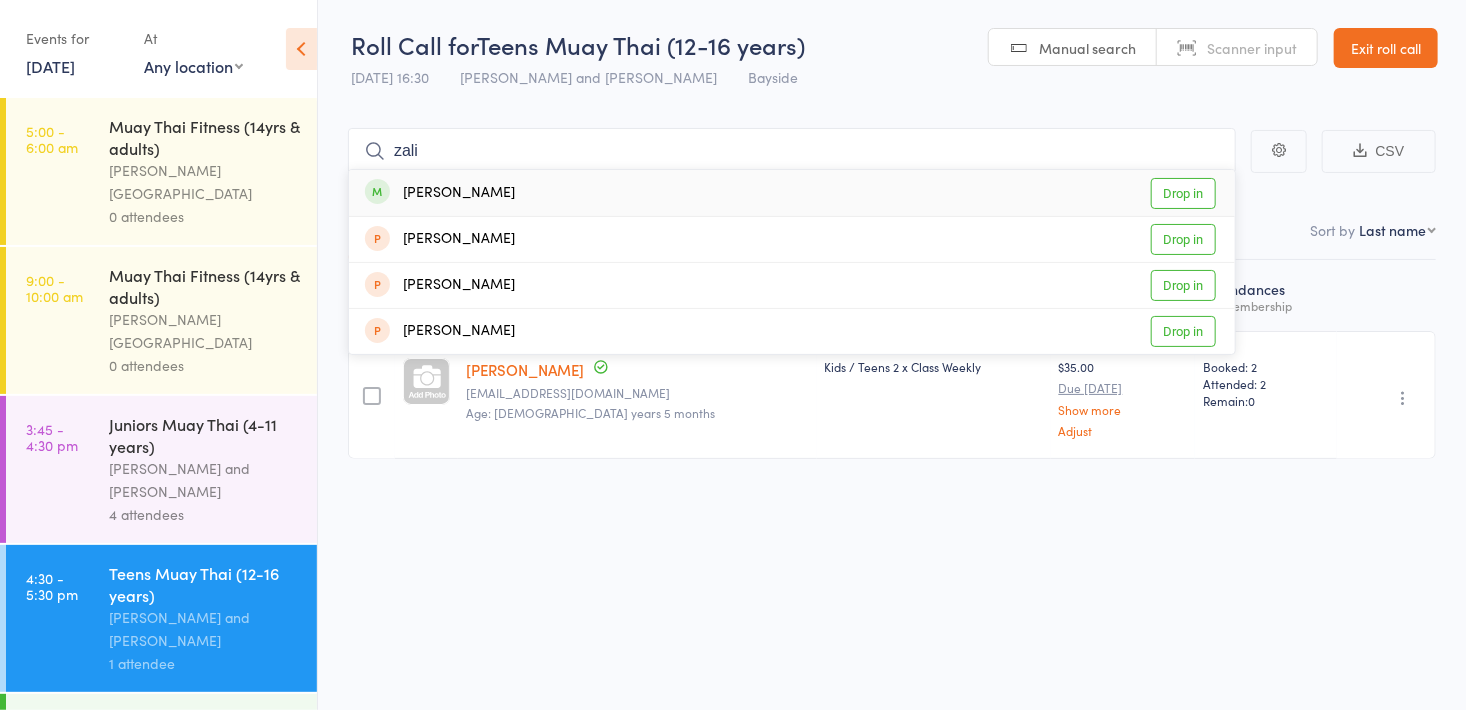 click on "Drop in" at bounding box center [1183, 193] 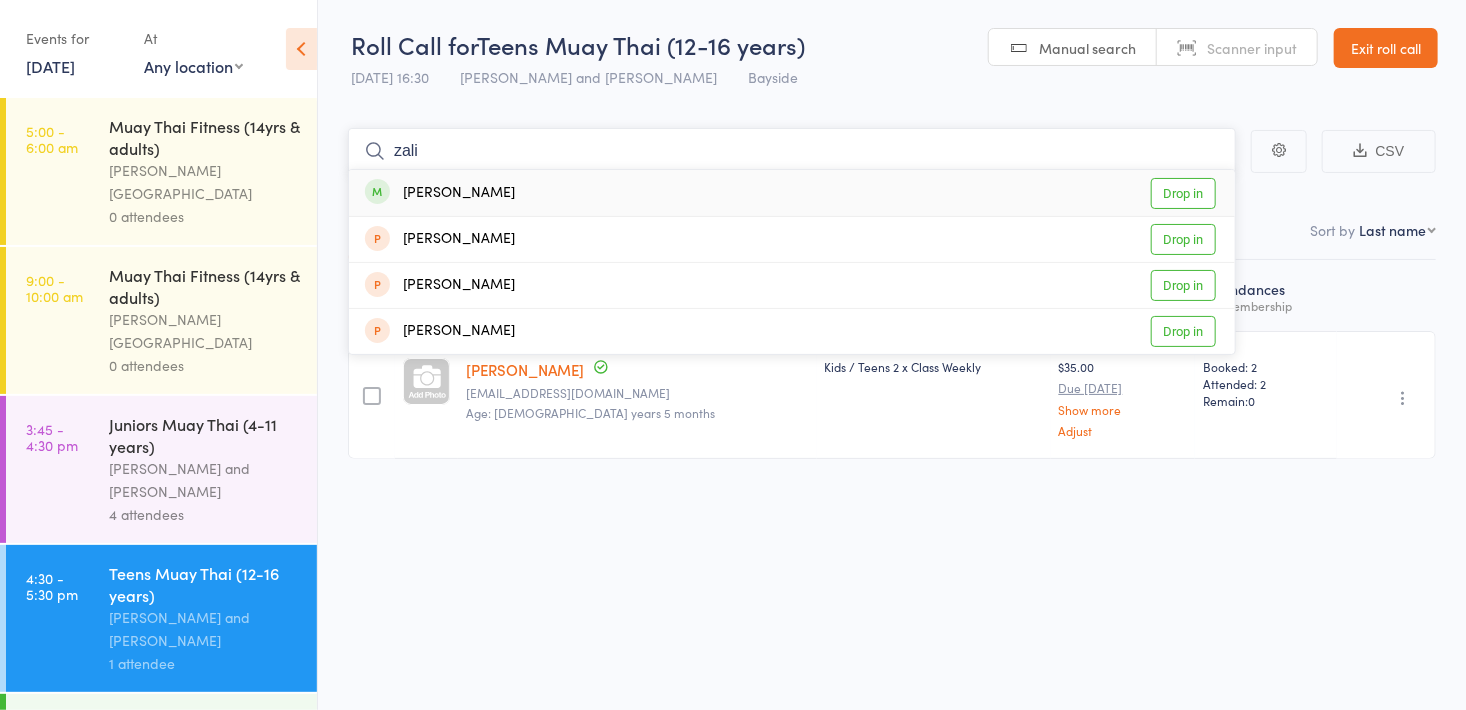 type 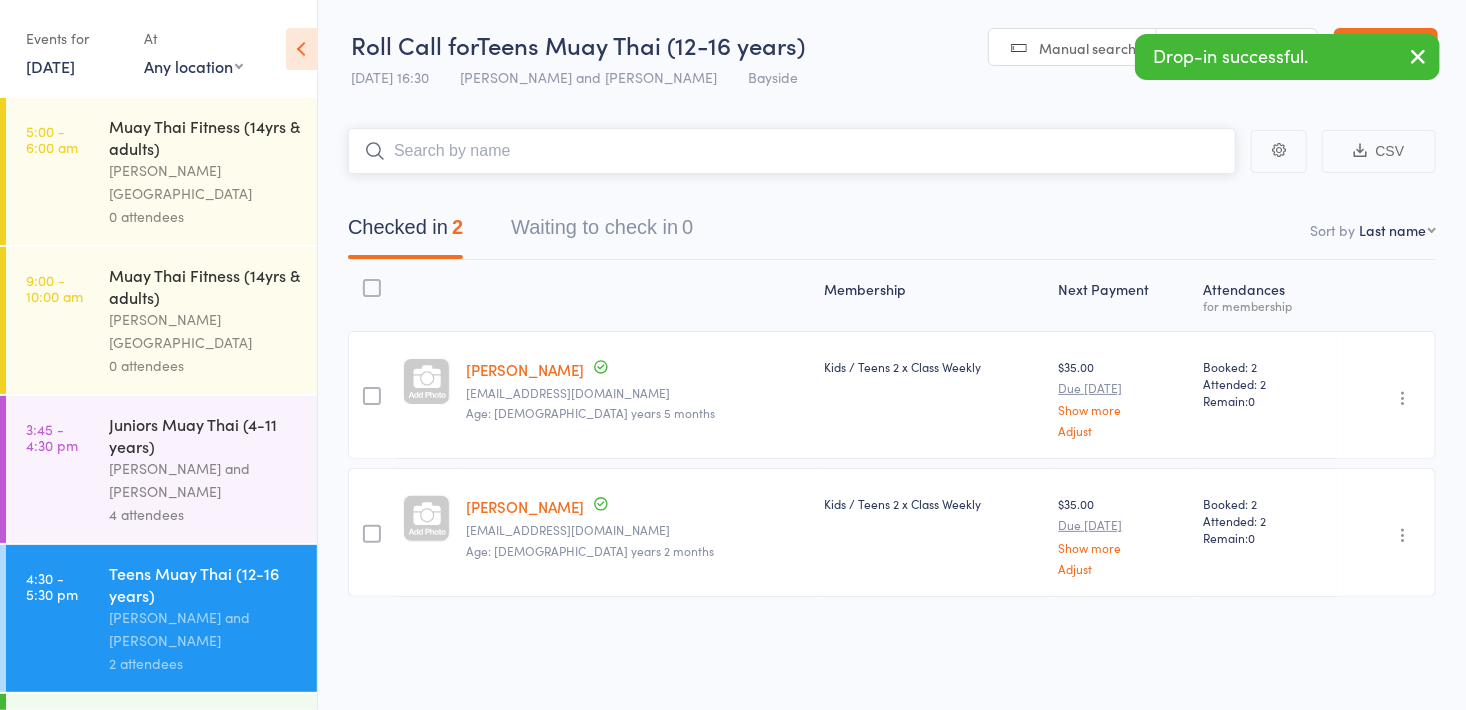 scroll, scrollTop: 194, scrollLeft: 0, axis: vertical 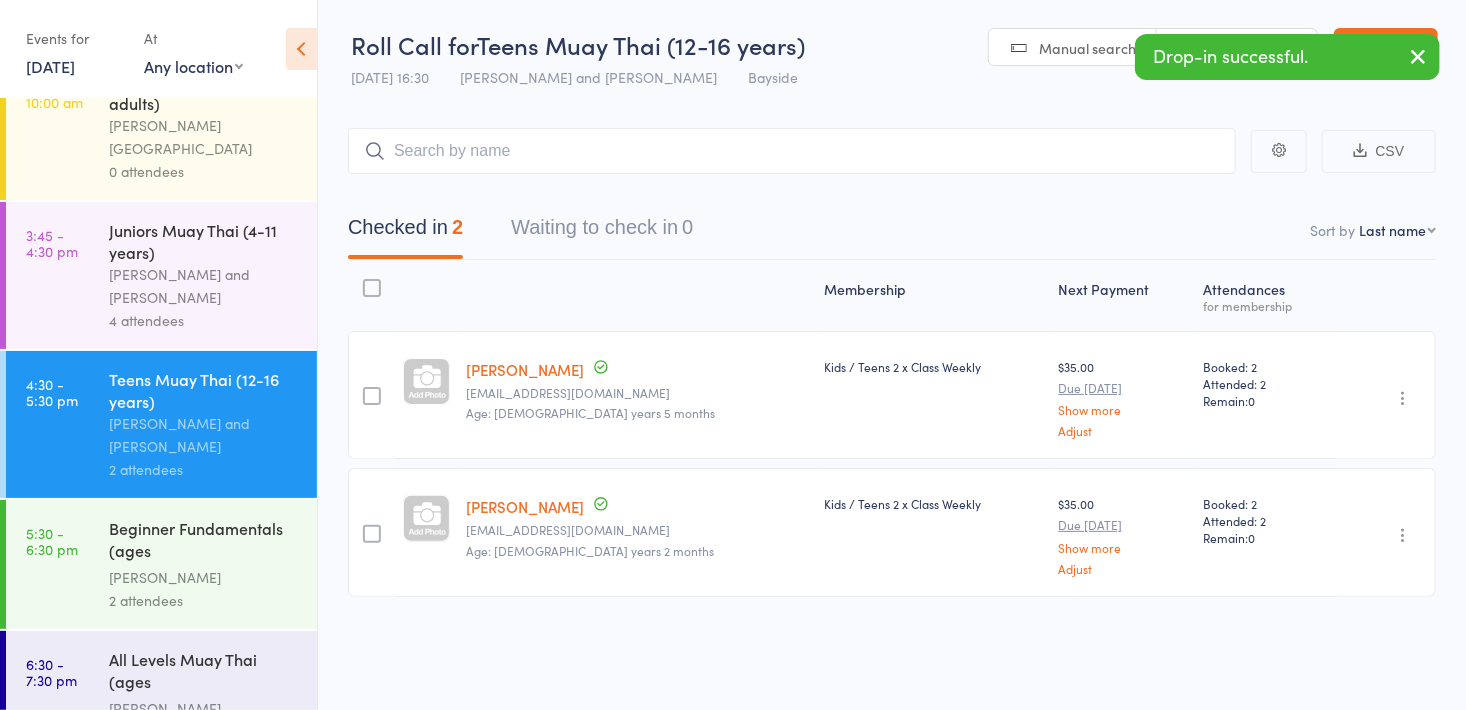 click on "2 attendees" at bounding box center [204, 600] 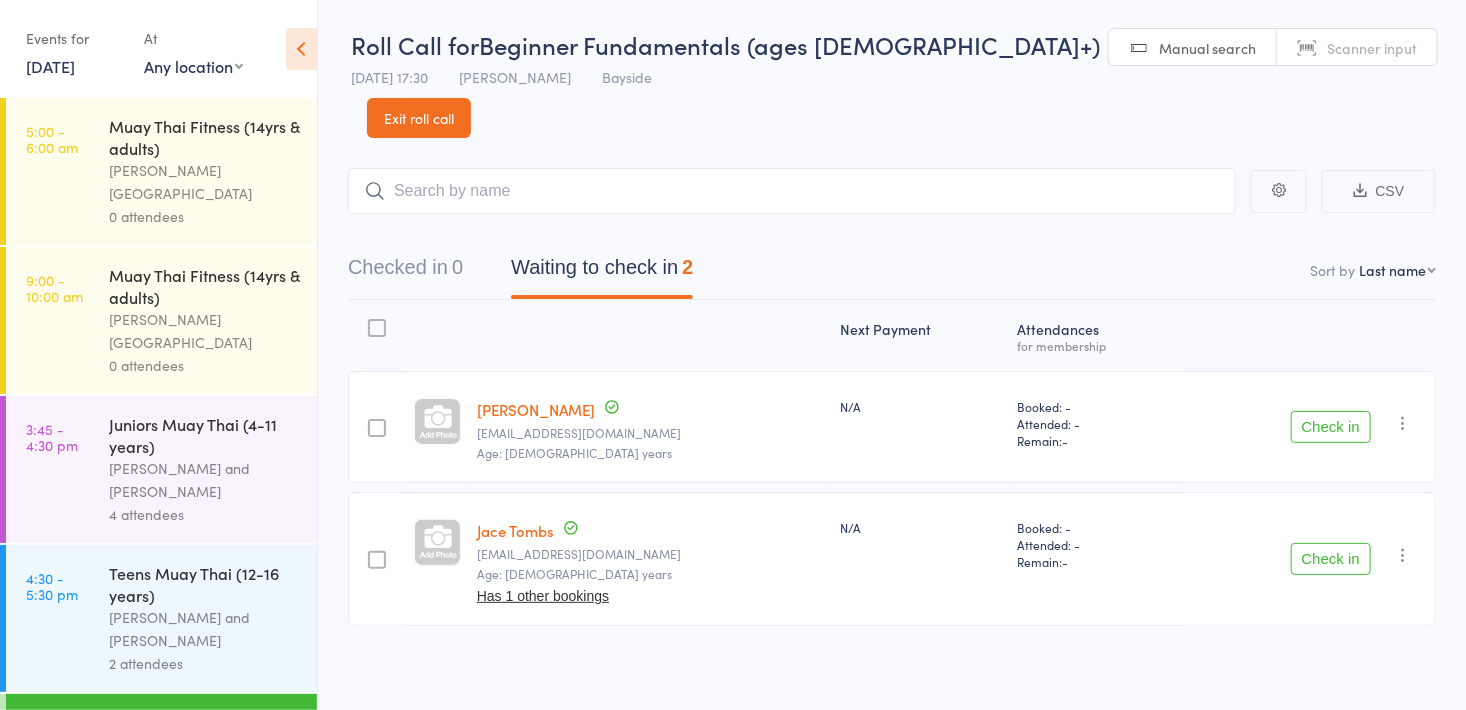 click on "2 attendees" at bounding box center [204, 663] 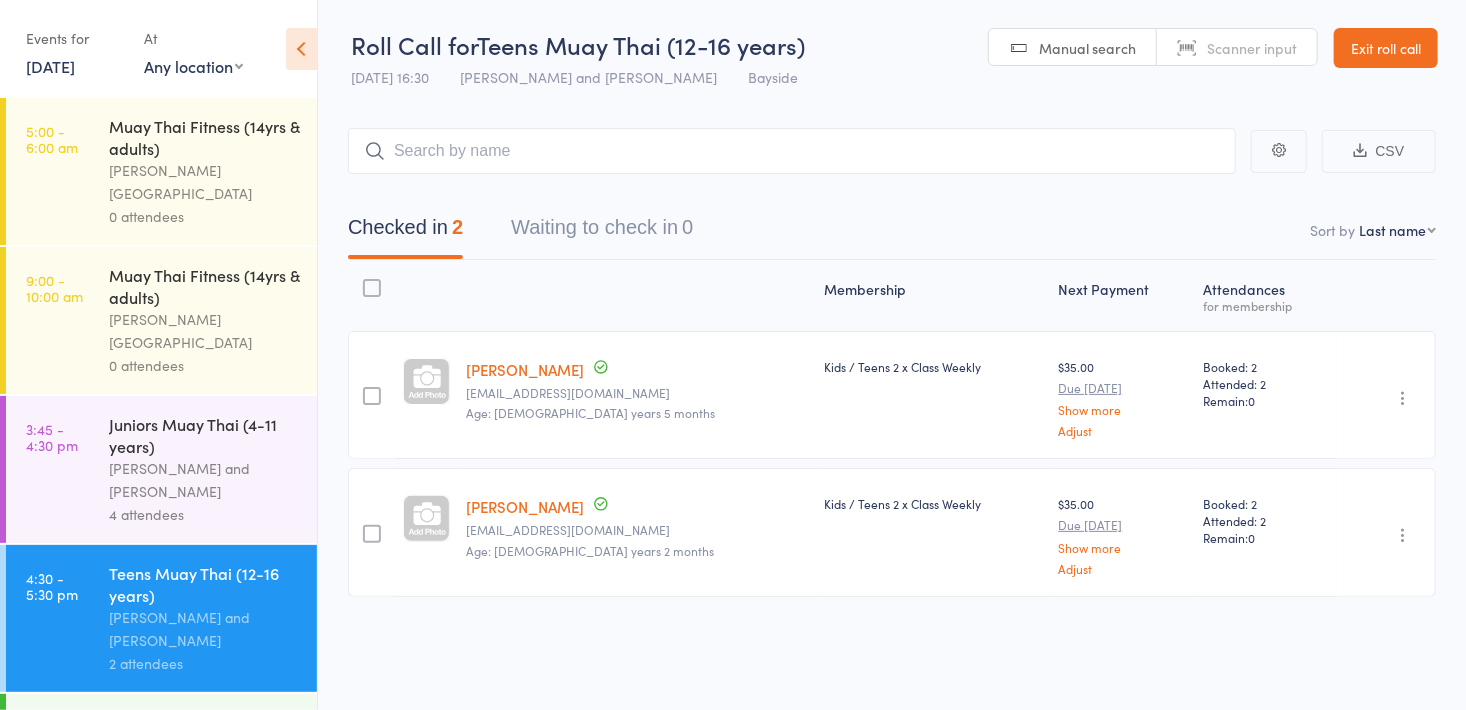 click on "Scanner input" at bounding box center (1237, 48) 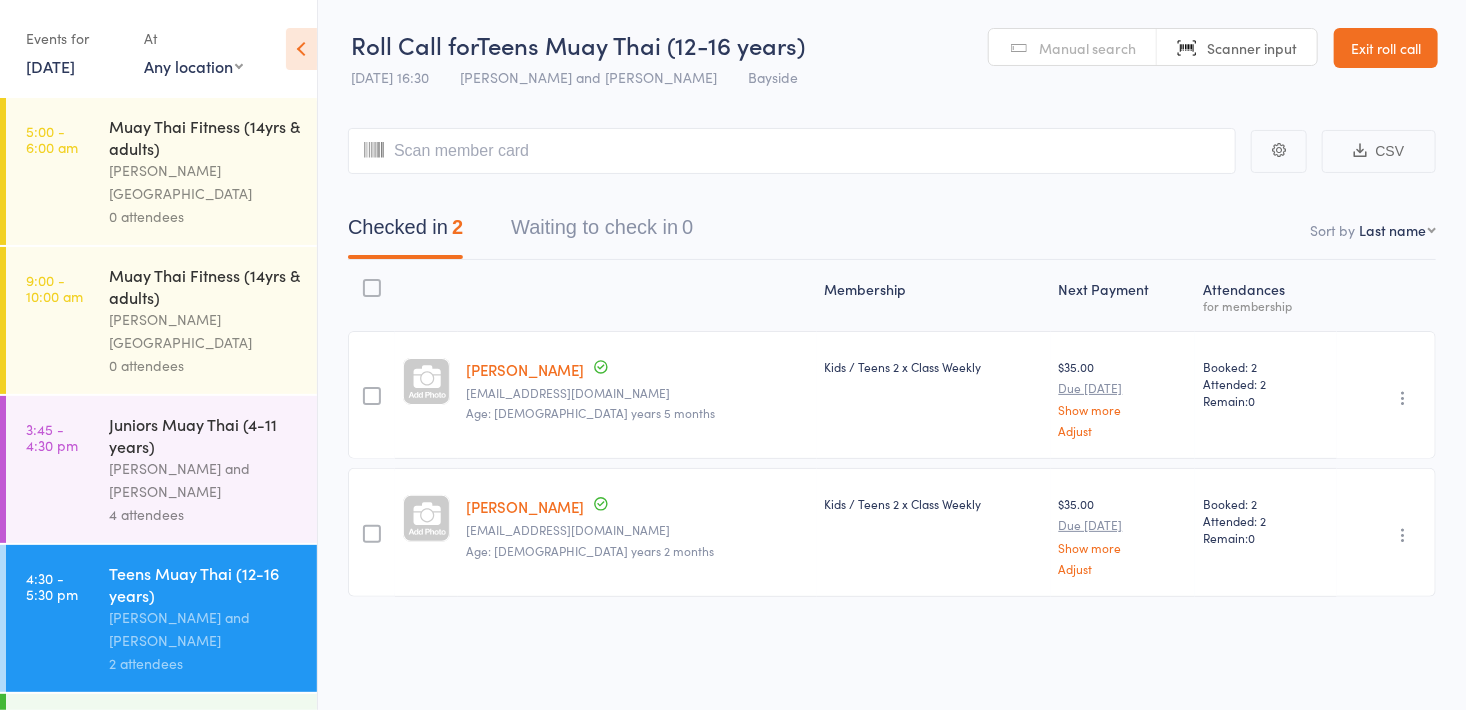 click on "Manual search" at bounding box center (1087, 48) 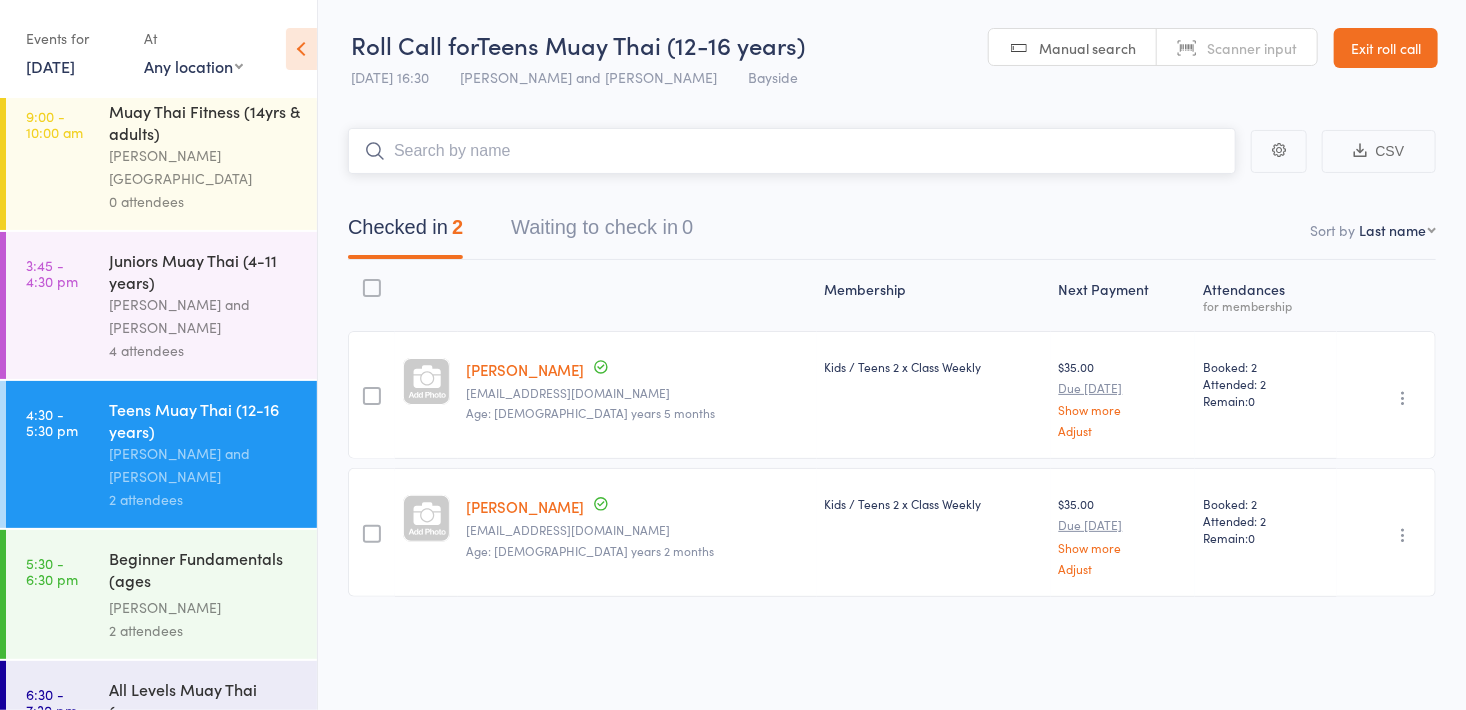 scroll, scrollTop: 194, scrollLeft: 0, axis: vertical 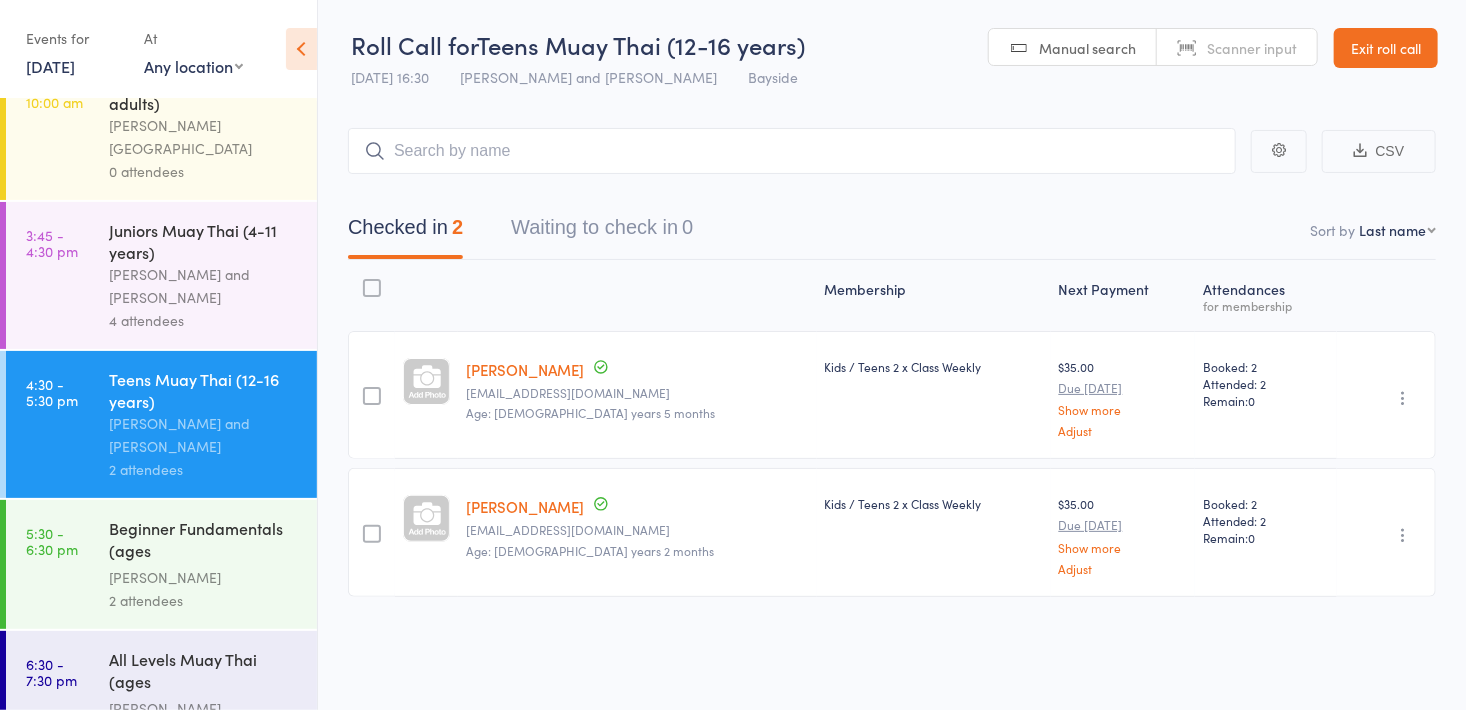 click on "Beginner Fundamentals (ages 17+) Alfie Smith 2 attendees" at bounding box center [213, 564] 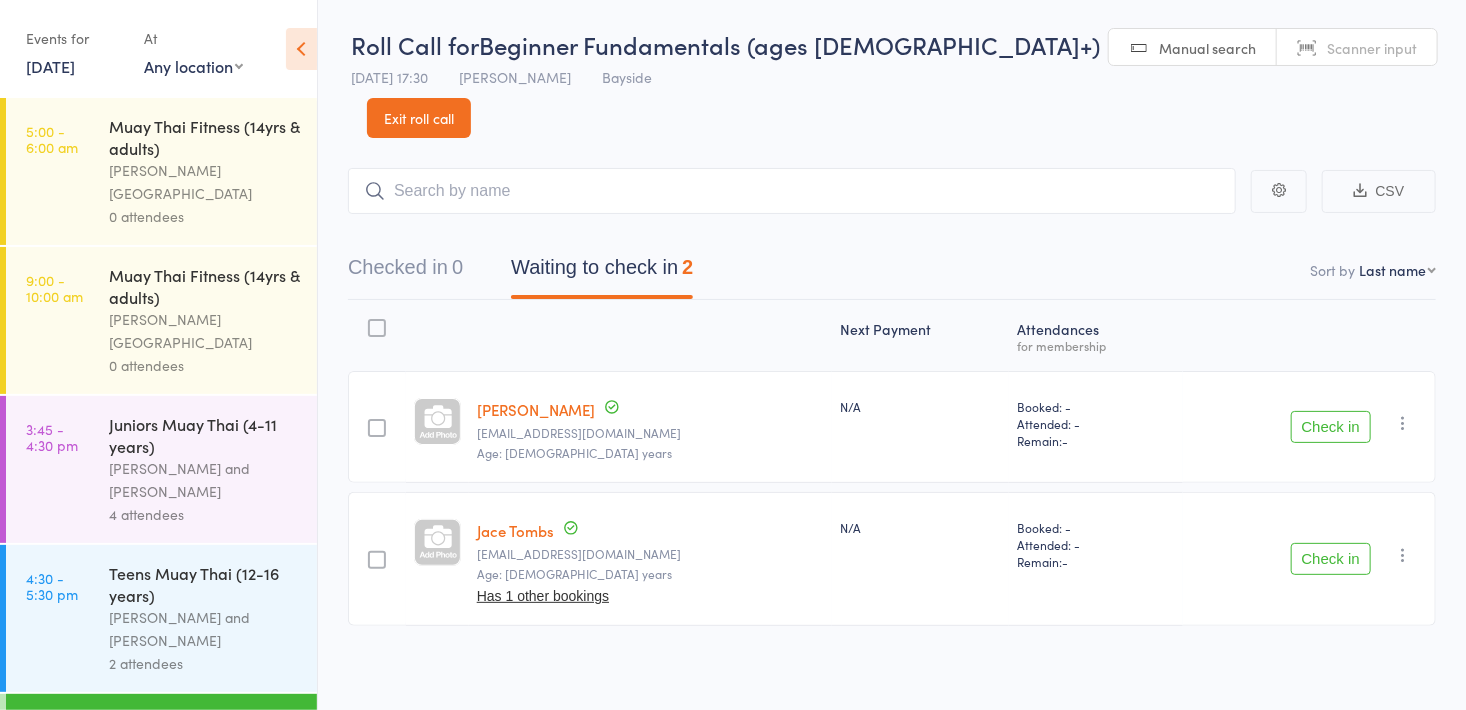 click at bounding box center (792, 191) 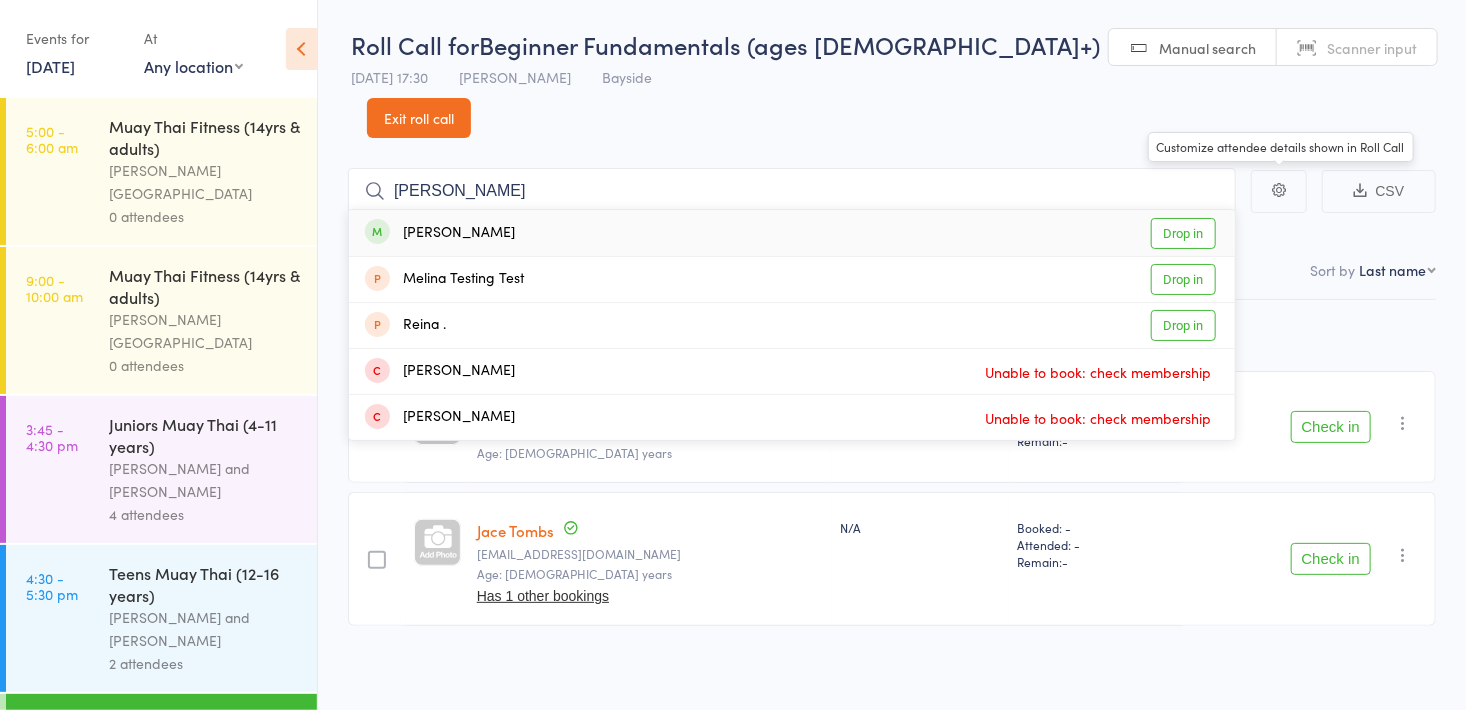 type on "tina" 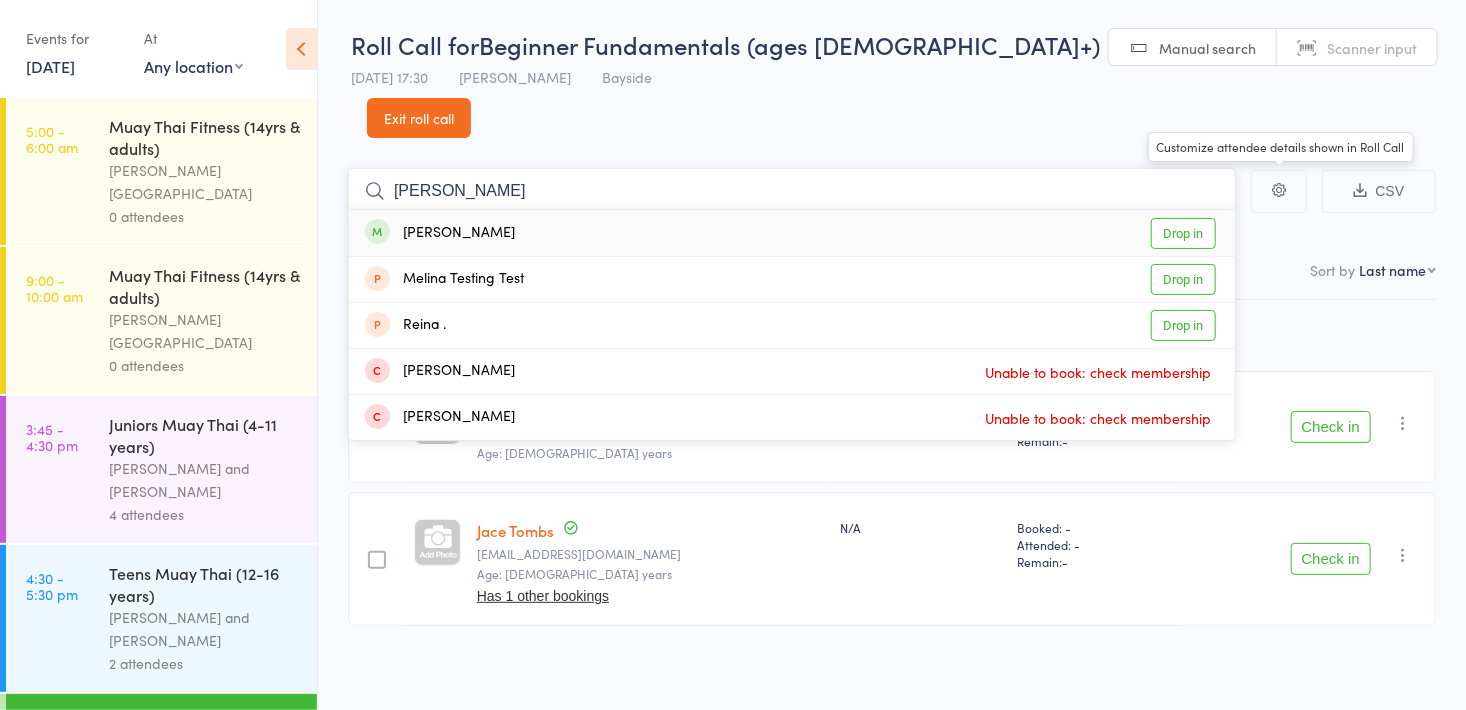type 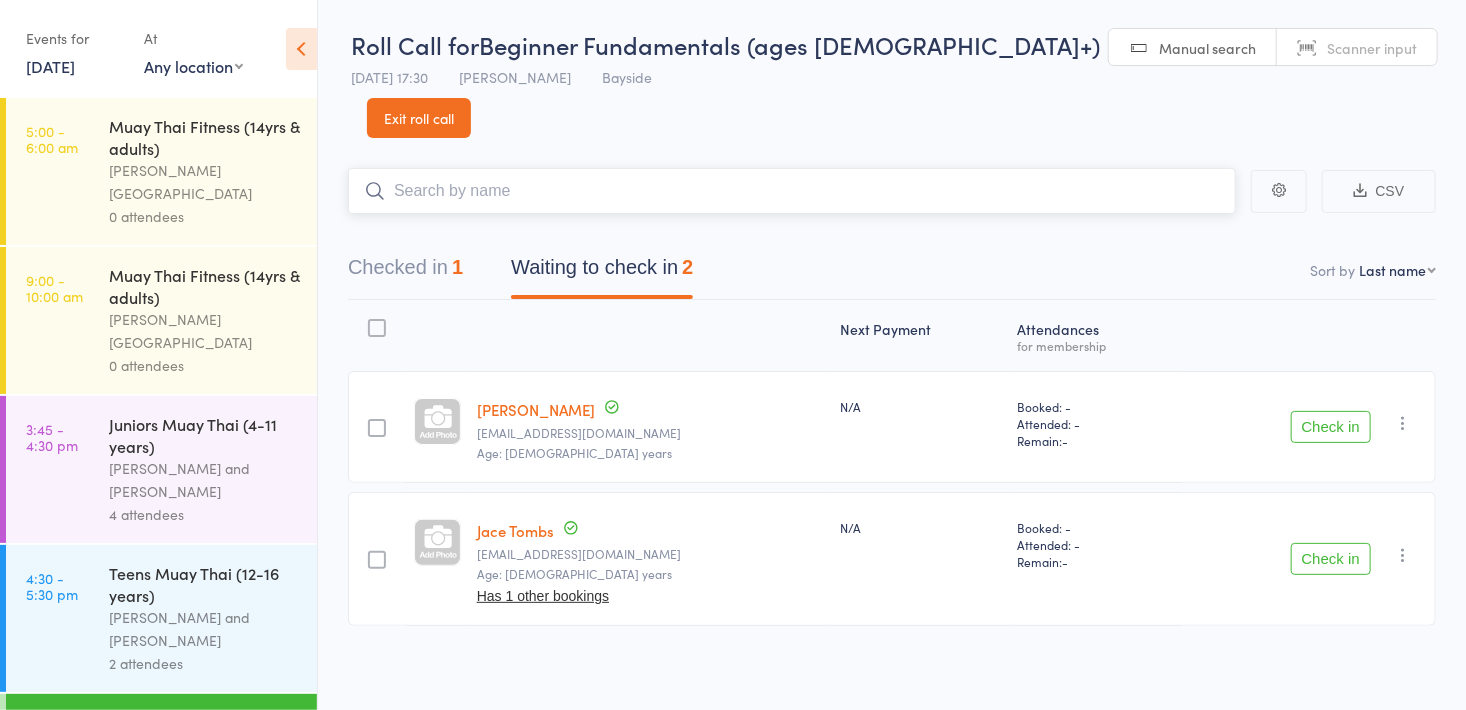 click on "Checked in  1" at bounding box center (405, 272) 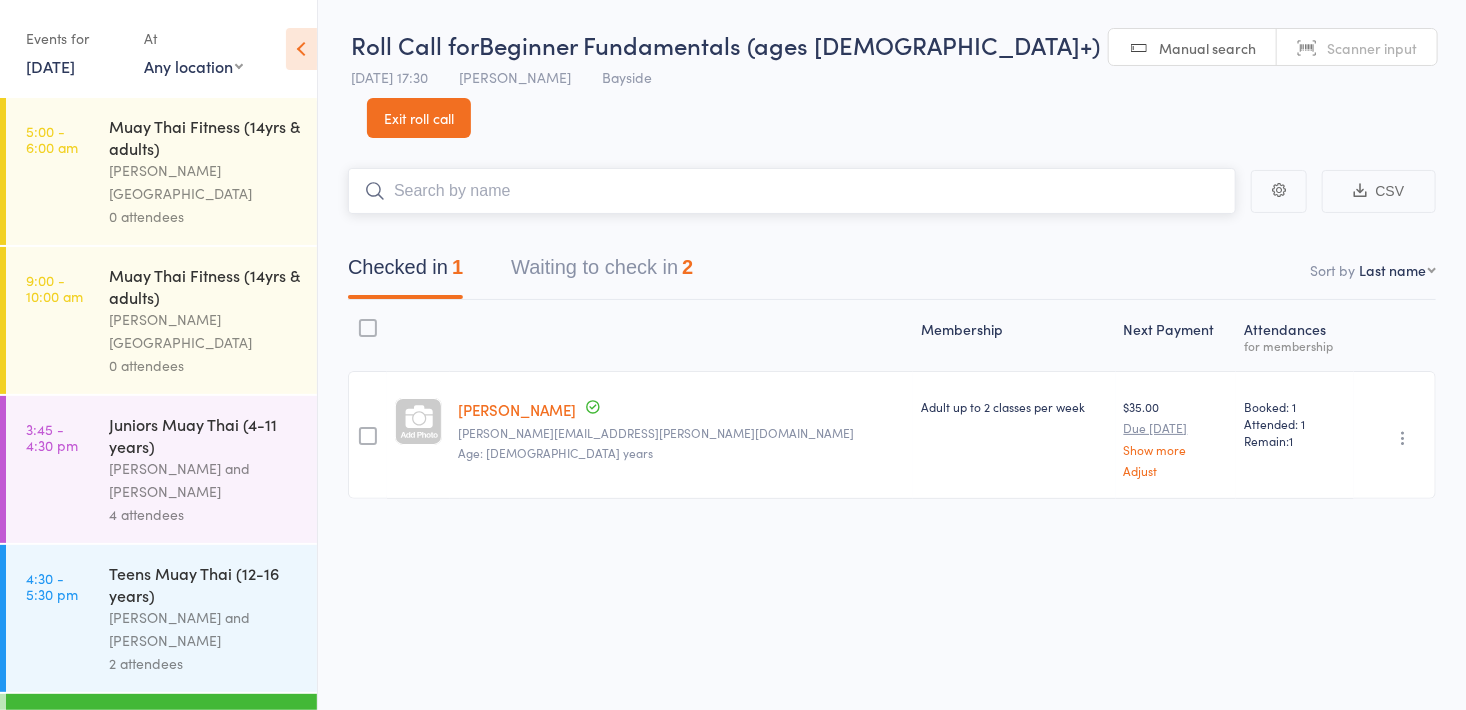 scroll, scrollTop: 194, scrollLeft: 0, axis: vertical 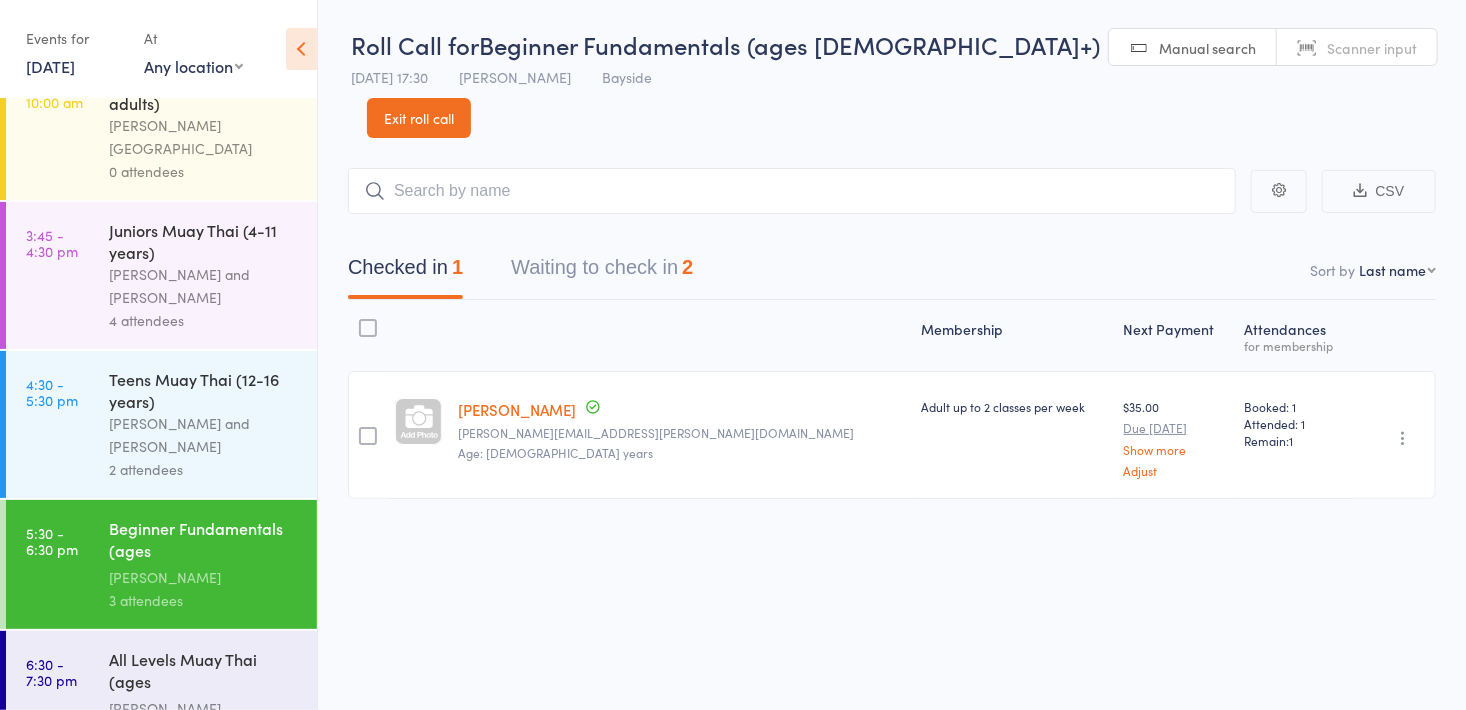 click on "Alfie Smith and Dwayne Glasgow" at bounding box center (204, 435) 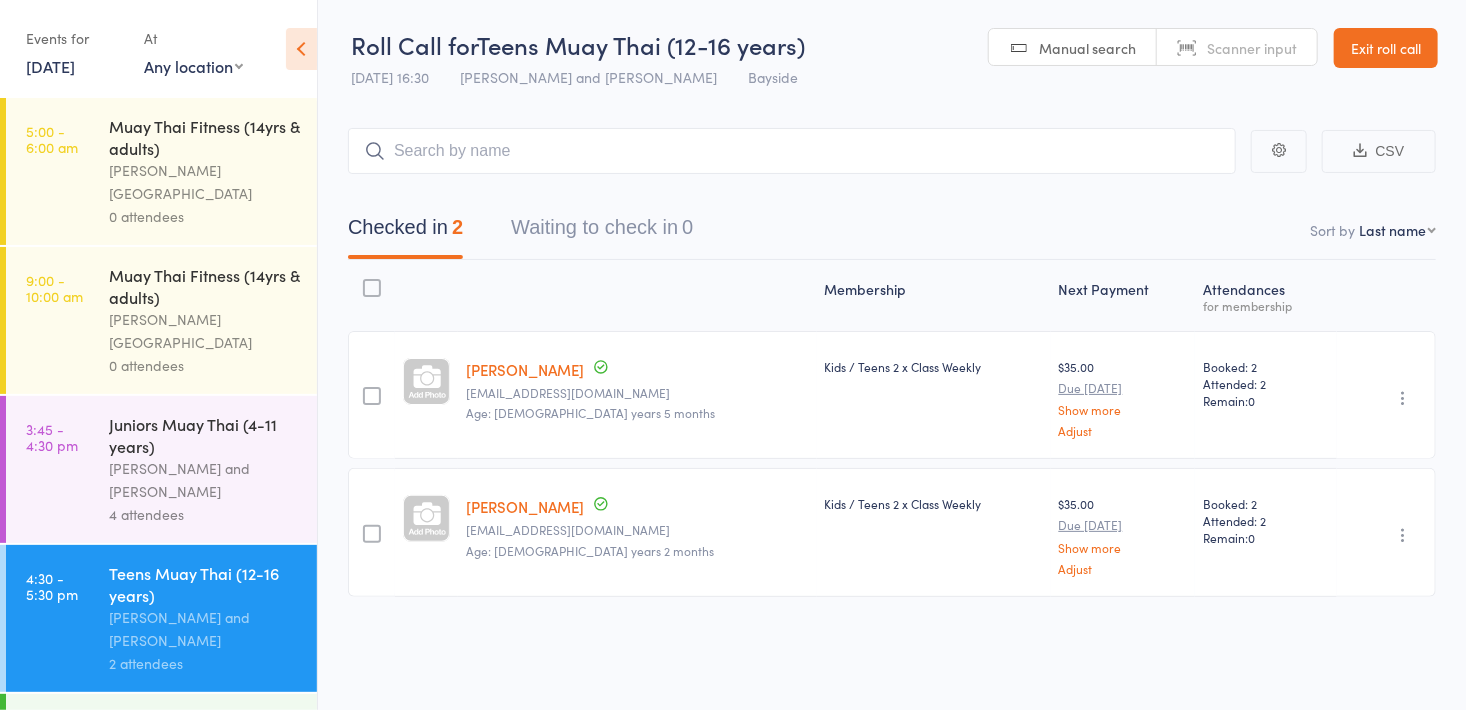click at bounding box center [792, 151] 